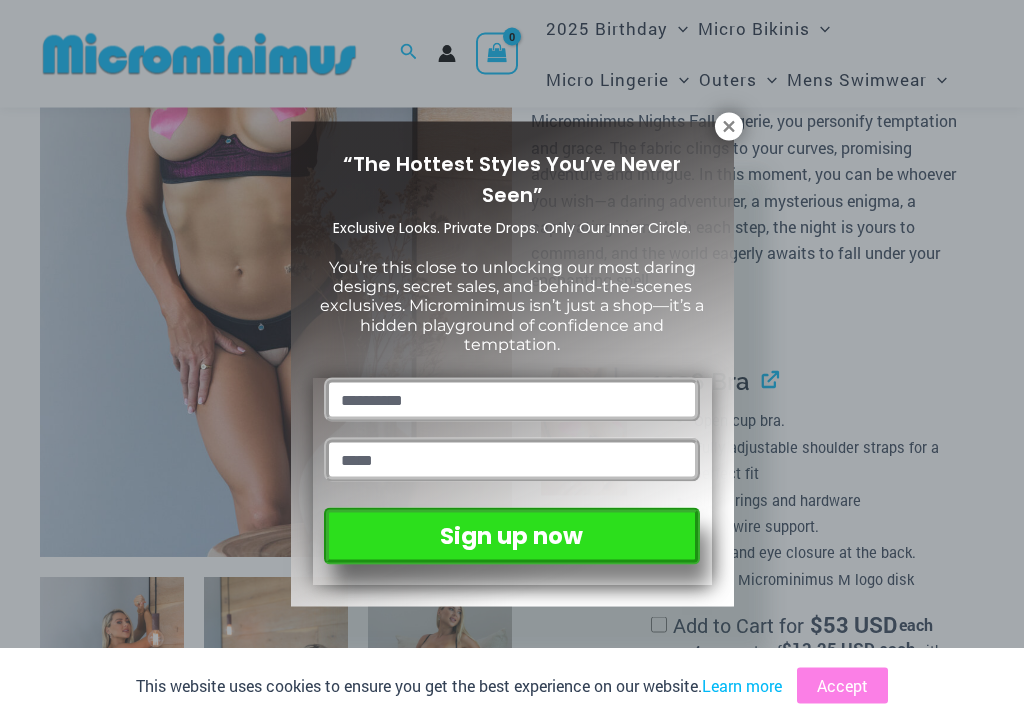 scroll, scrollTop: 285, scrollLeft: 0, axis: vertical 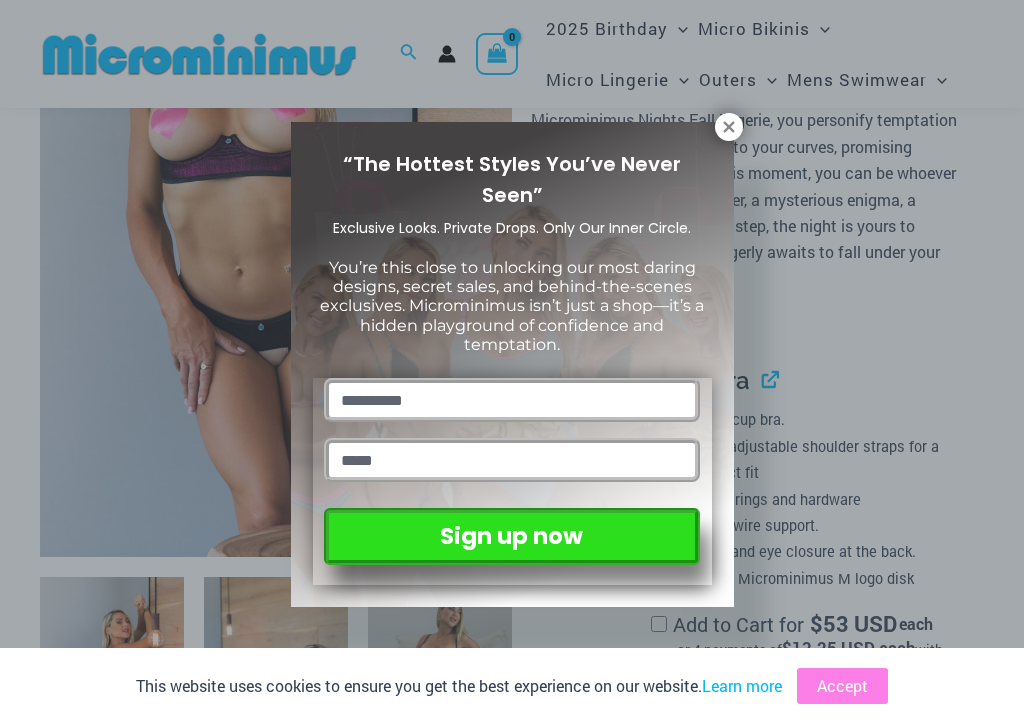 click 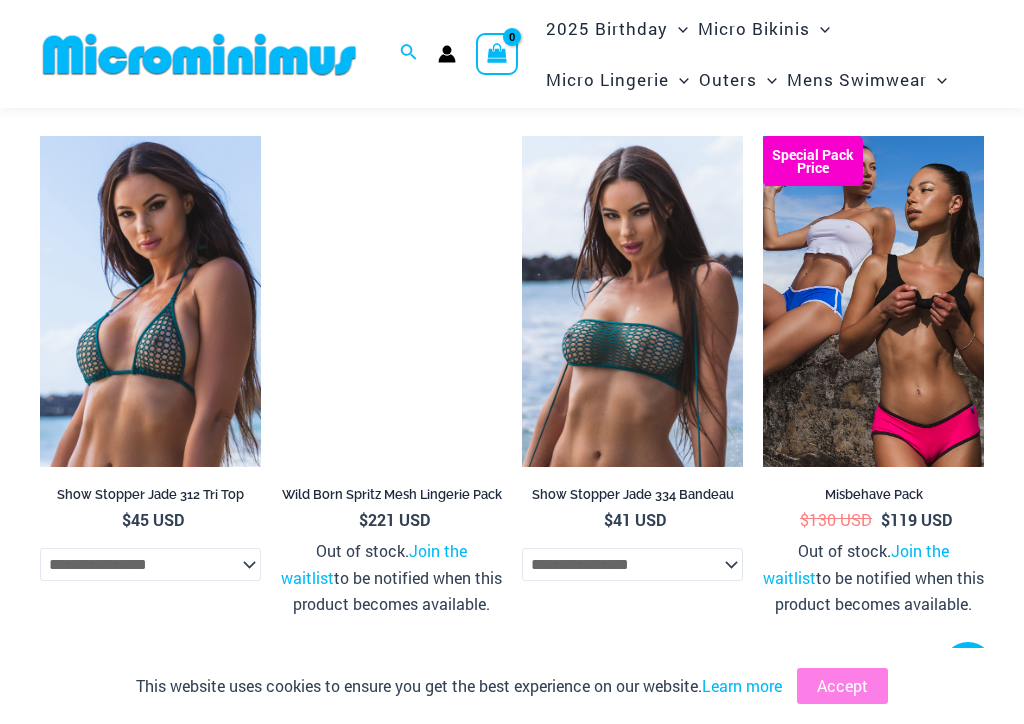scroll, scrollTop: 4907, scrollLeft: 0, axis: vertical 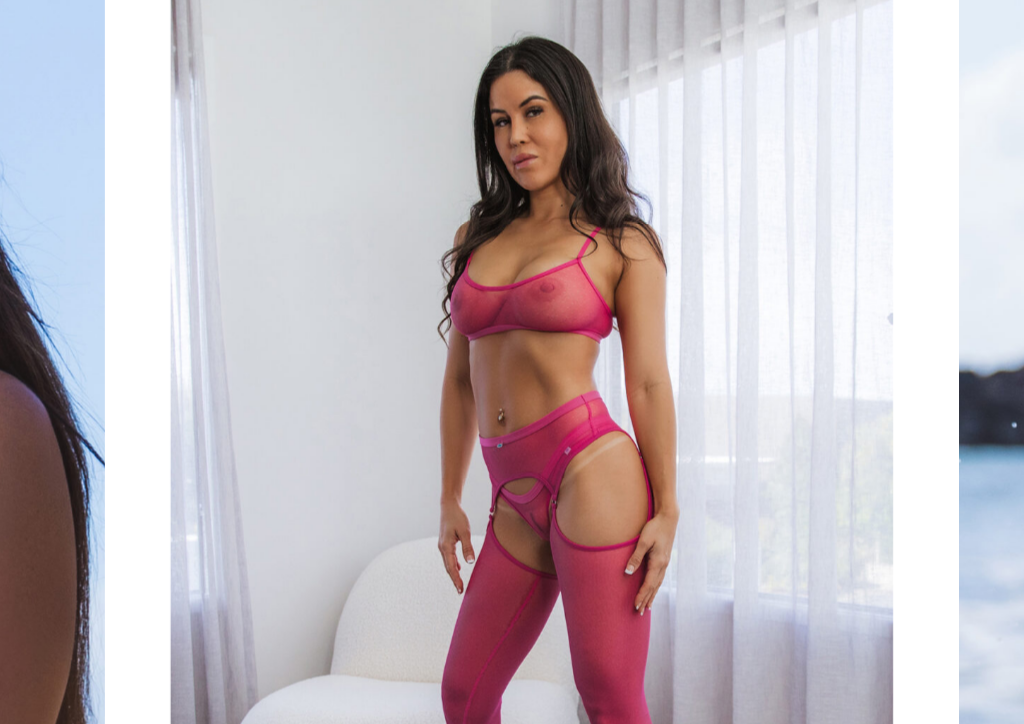 click at bounding box center [281, 137] 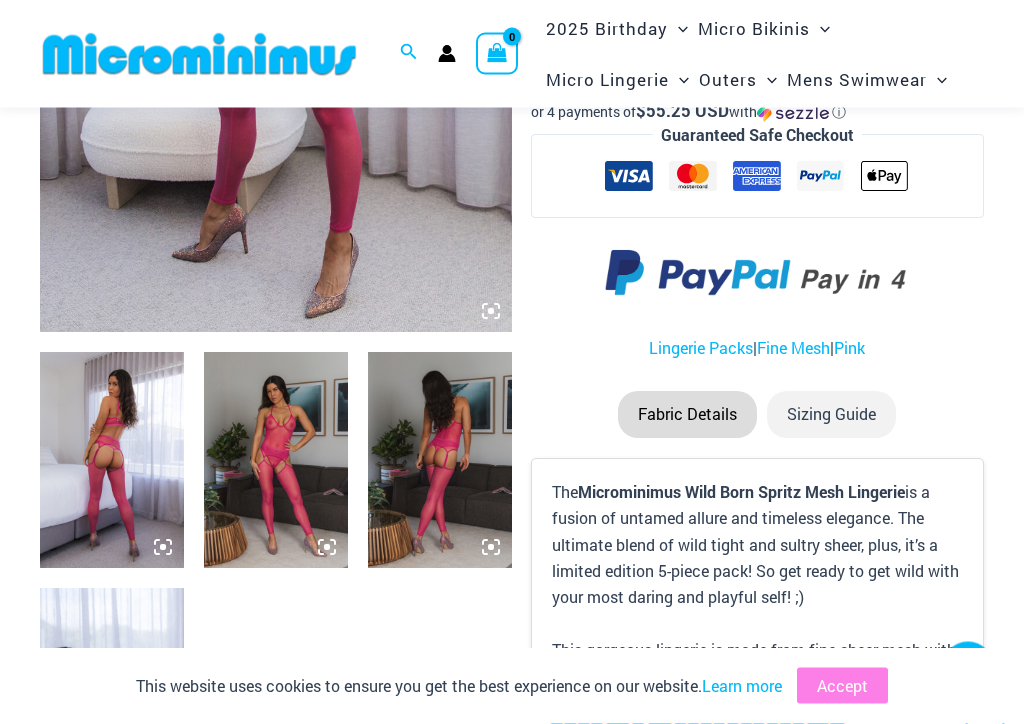 scroll, scrollTop: 512, scrollLeft: 0, axis: vertical 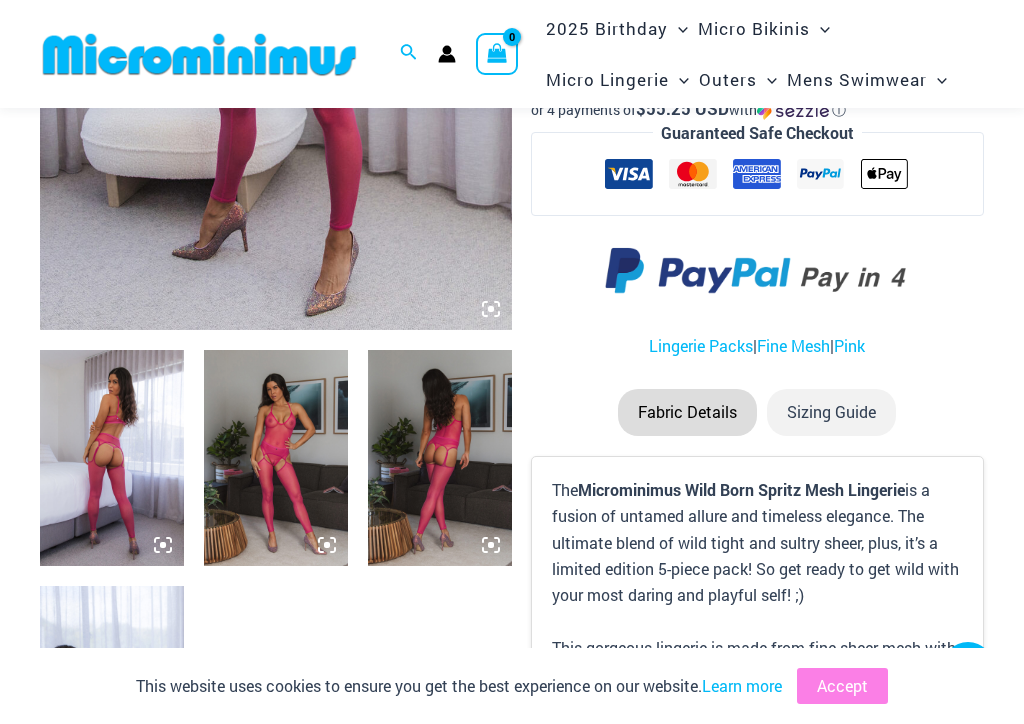 click at bounding box center [276, 458] 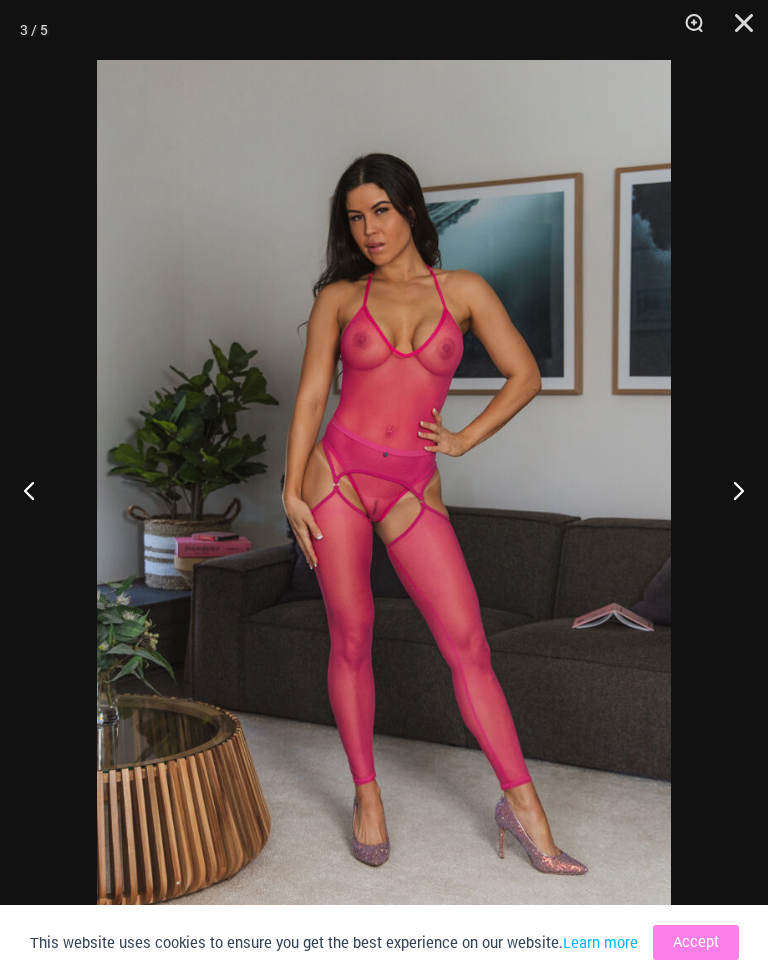 click at bounding box center (730, 490) 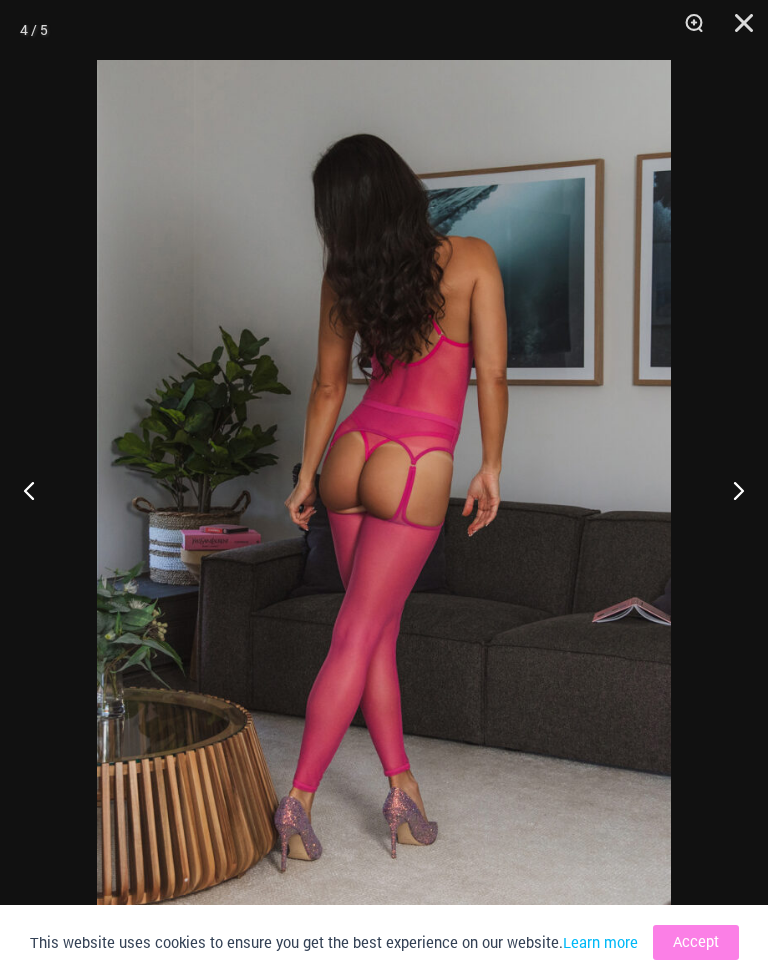 click at bounding box center [730, 490] 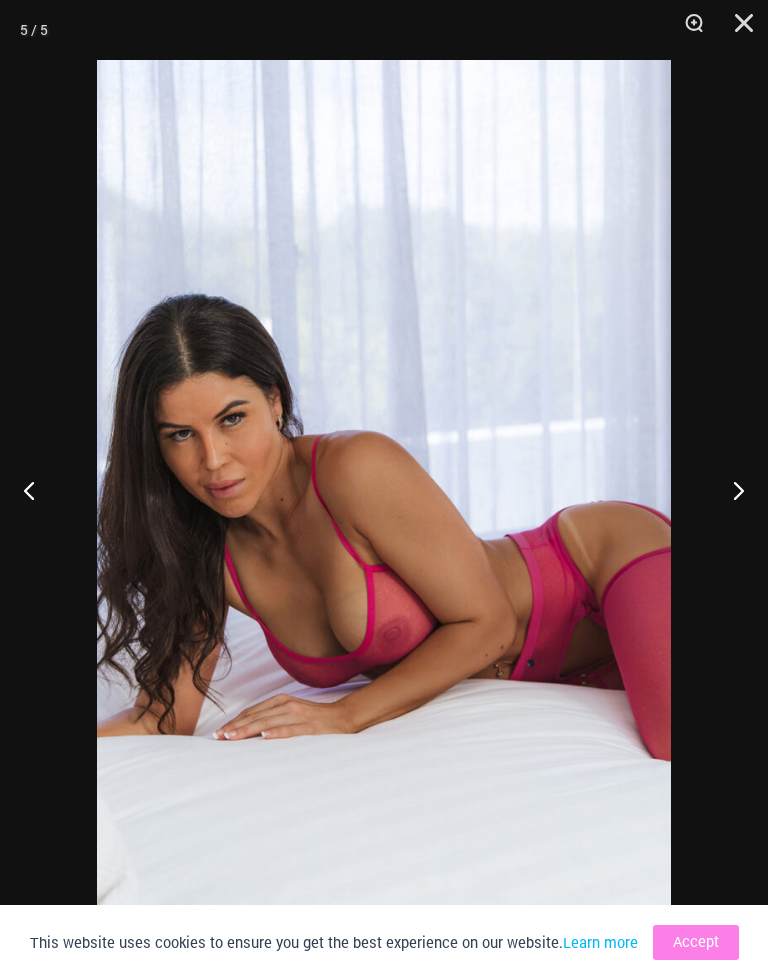 click at bounding box center [730, 490] 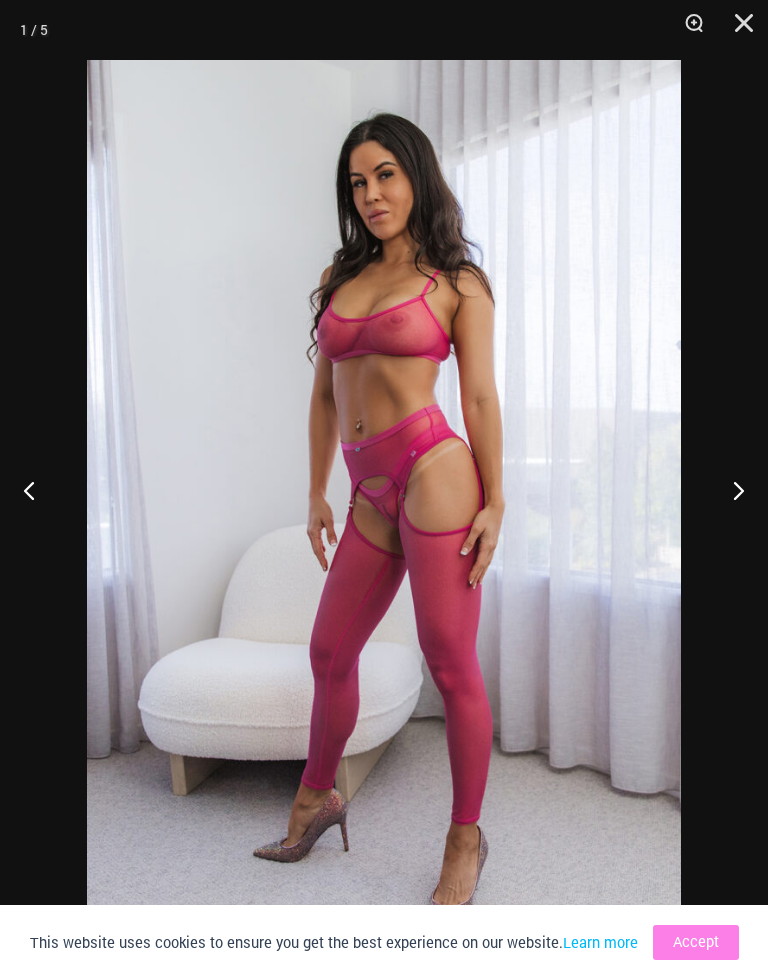 click at bounding box center (730, 490) 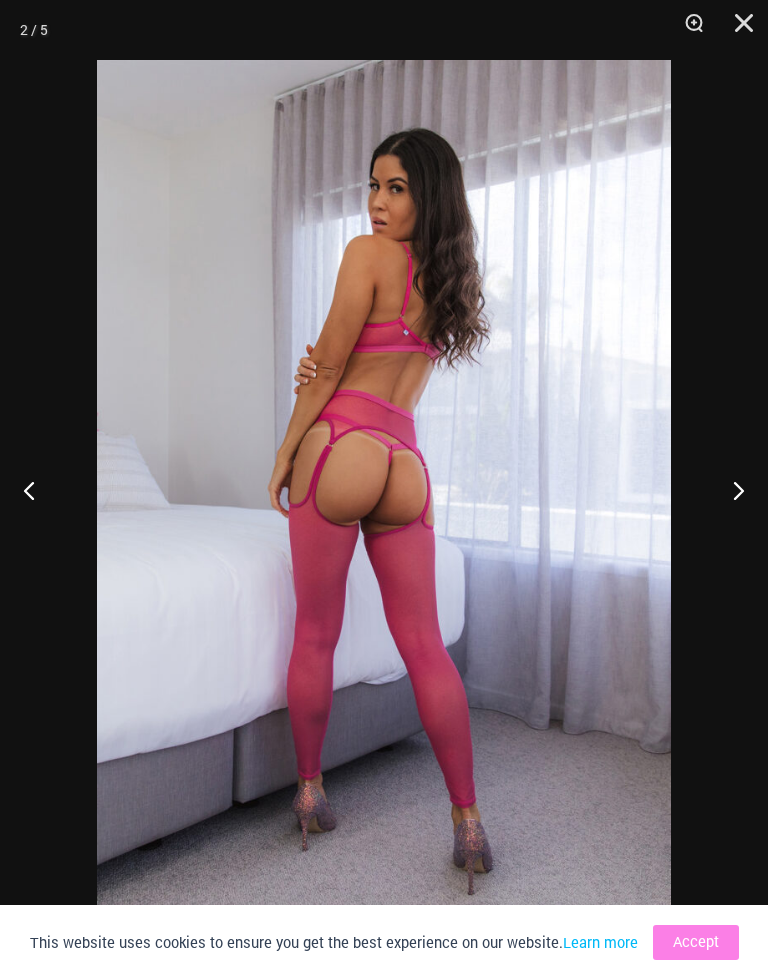 click at bounding box center (730, 490) 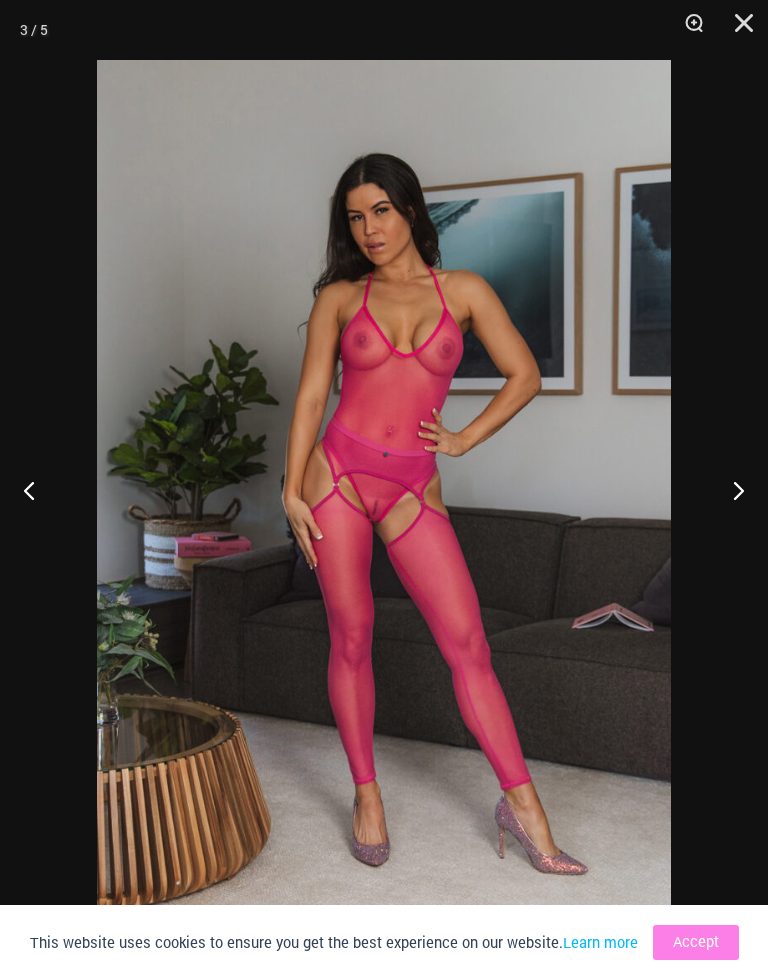 click at bounding box center (730, 490) 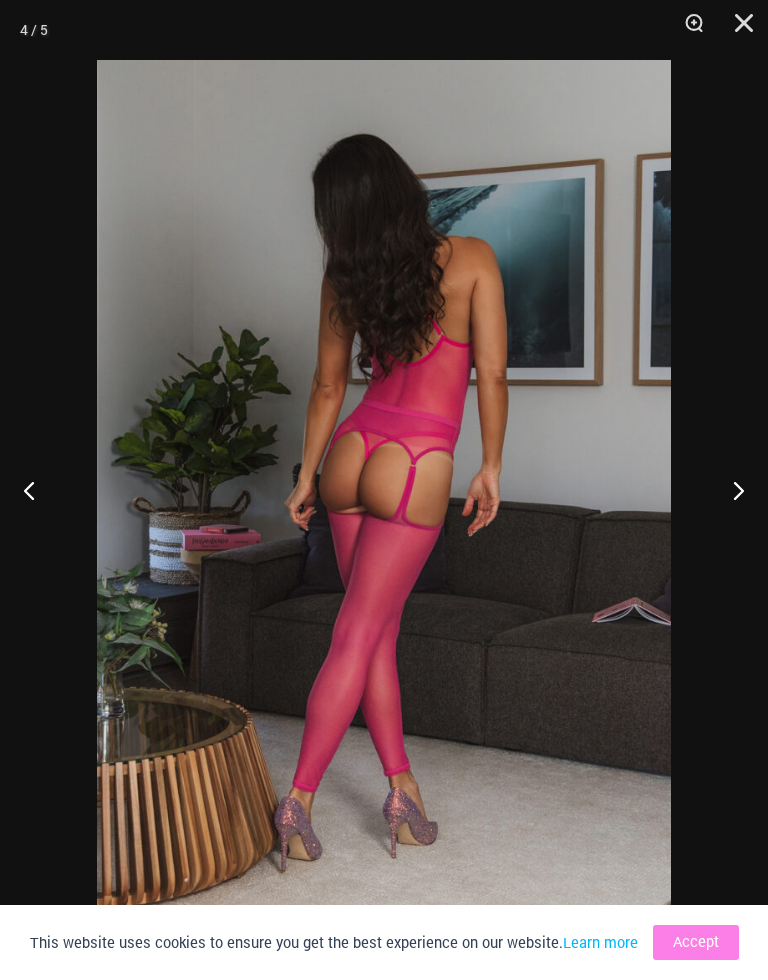 click at bounding box center [737, 30] 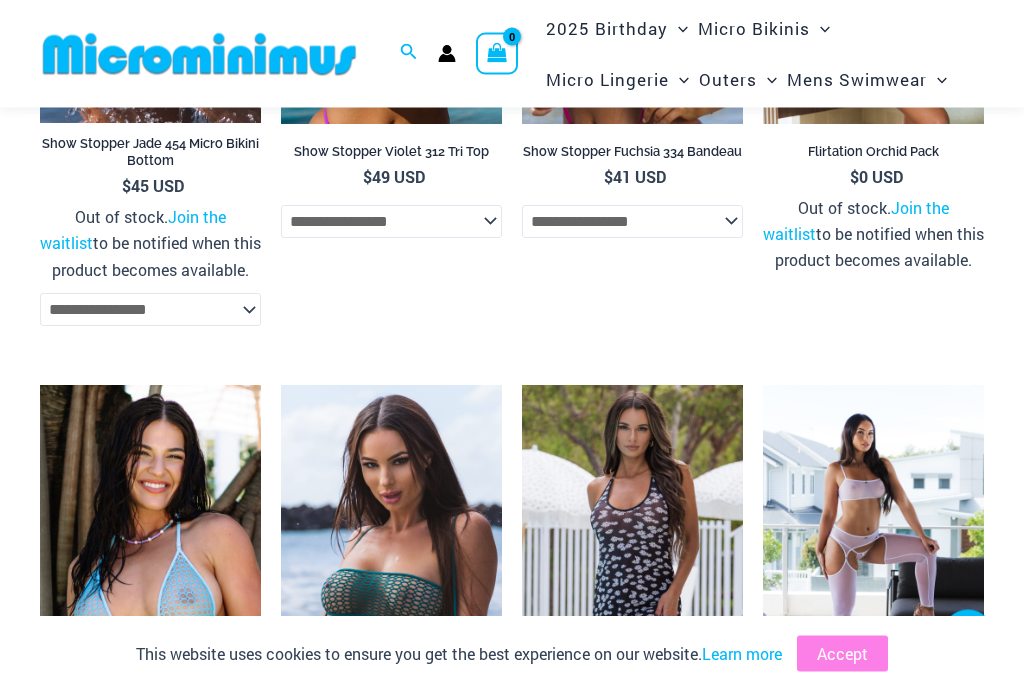 scroll, scrollTop: 3400, scrollLeft: 0, axis: vertical 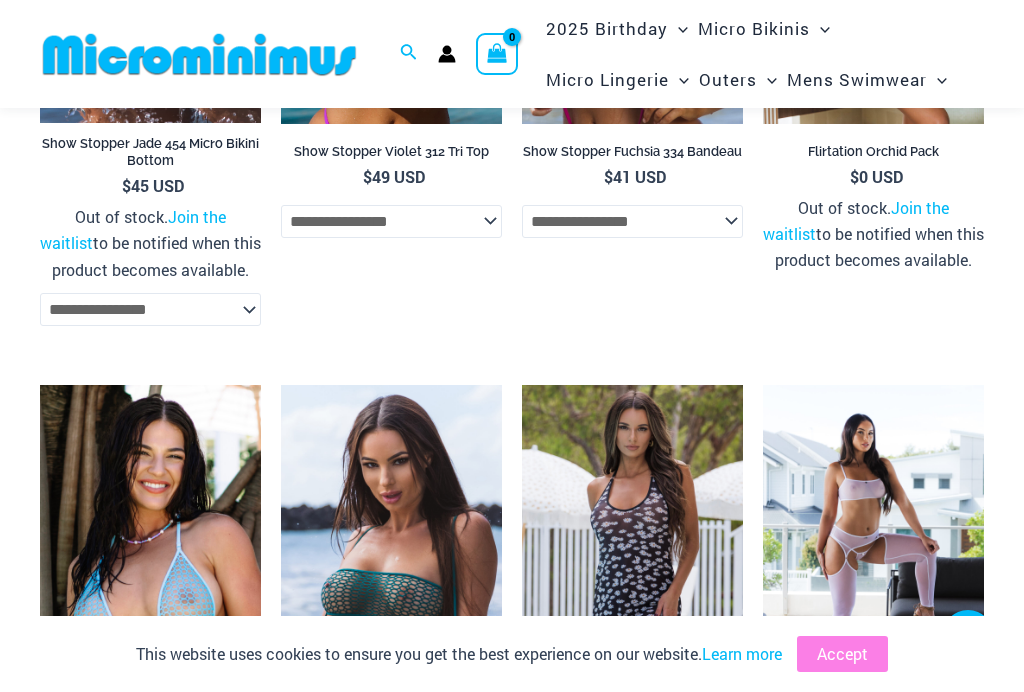 click on "Sheer Midnight Rainbow" at bounding box center (-15321, 161) 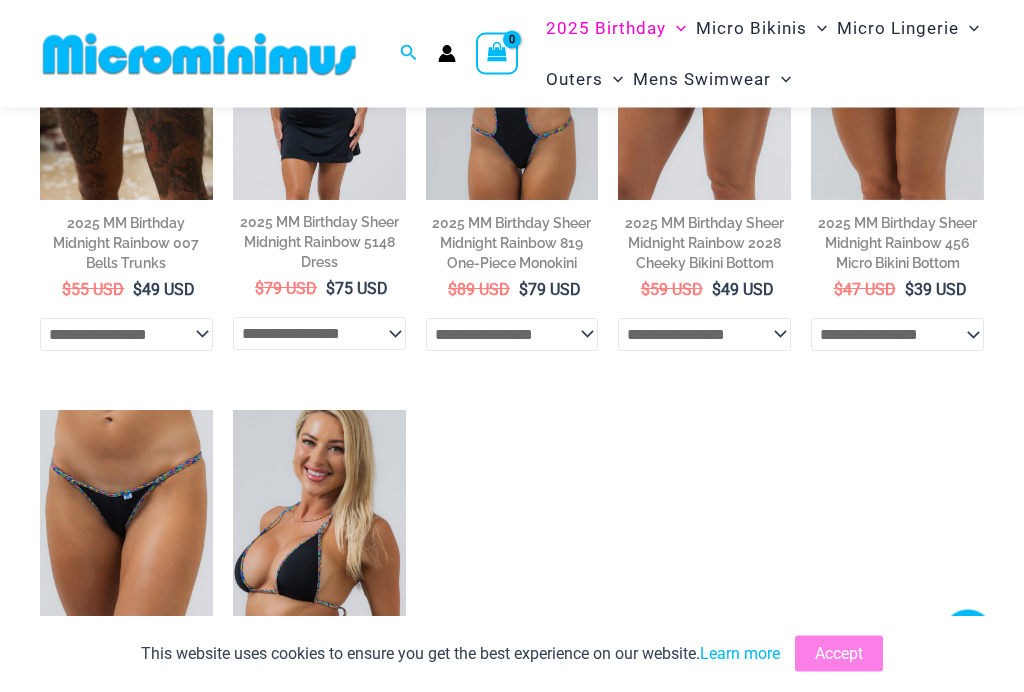 scroll, scrollTop: 887, scrollLeft: 0, axis: vertical 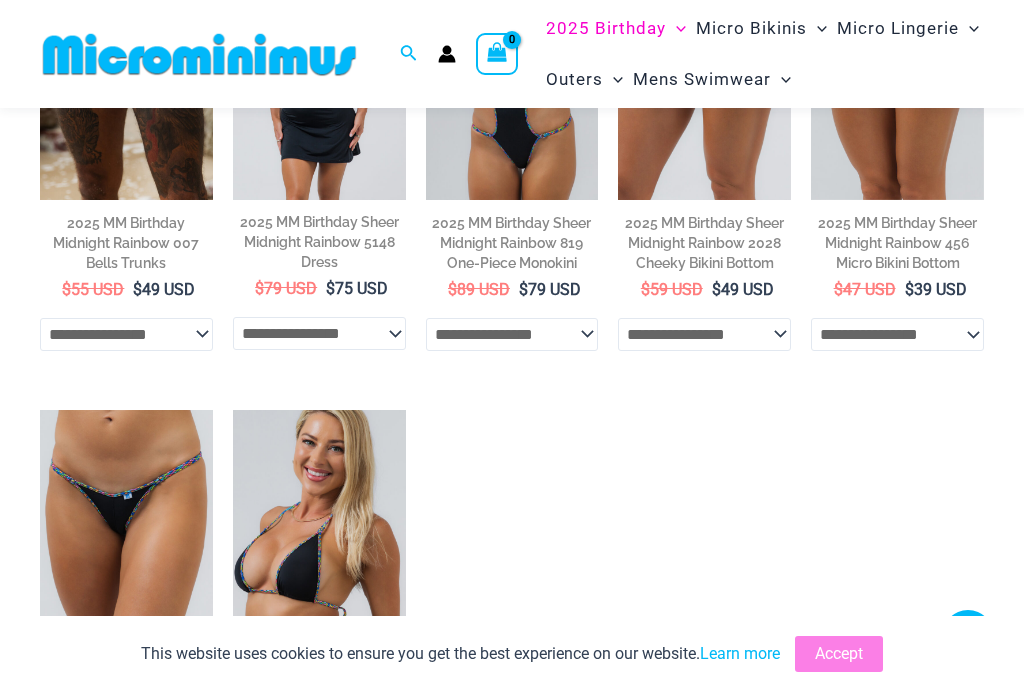 click on "Bodysuits" at bounding box center (-15089, 307) 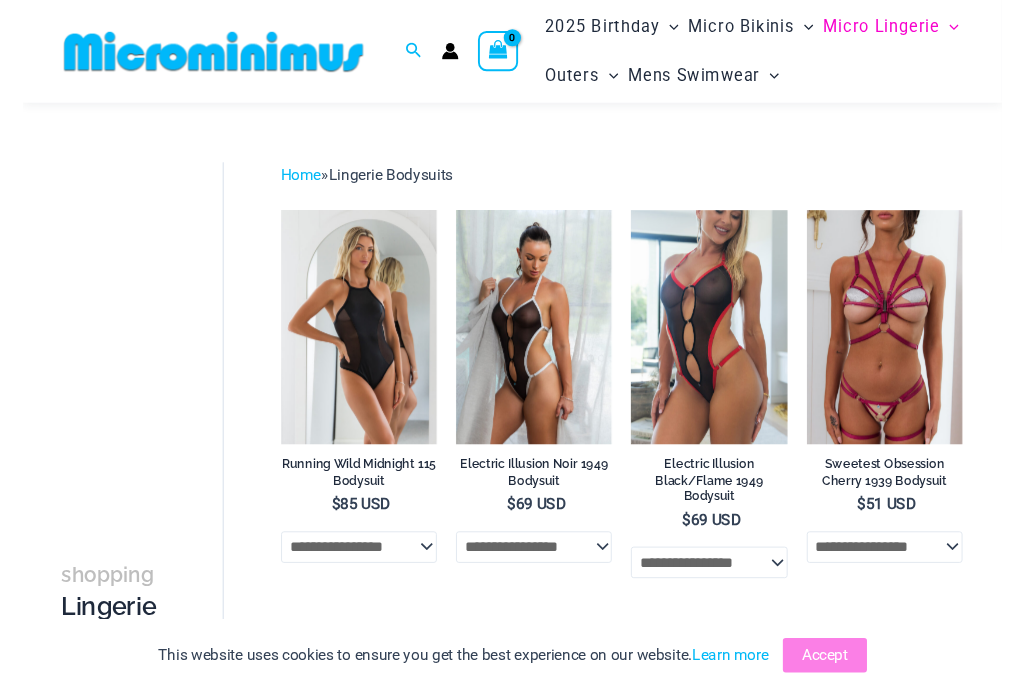 scroll, scrollTop: 32, scrollLeft: 0, axis: vertical 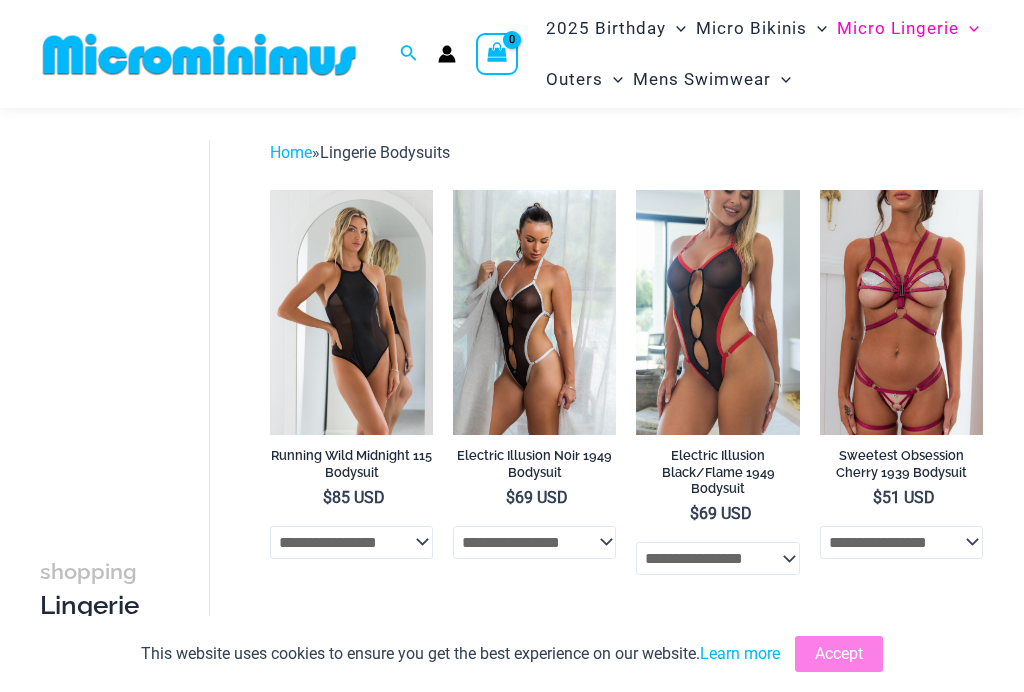 click on "Lingerie Packs" at bounding box center [-15070, 88] 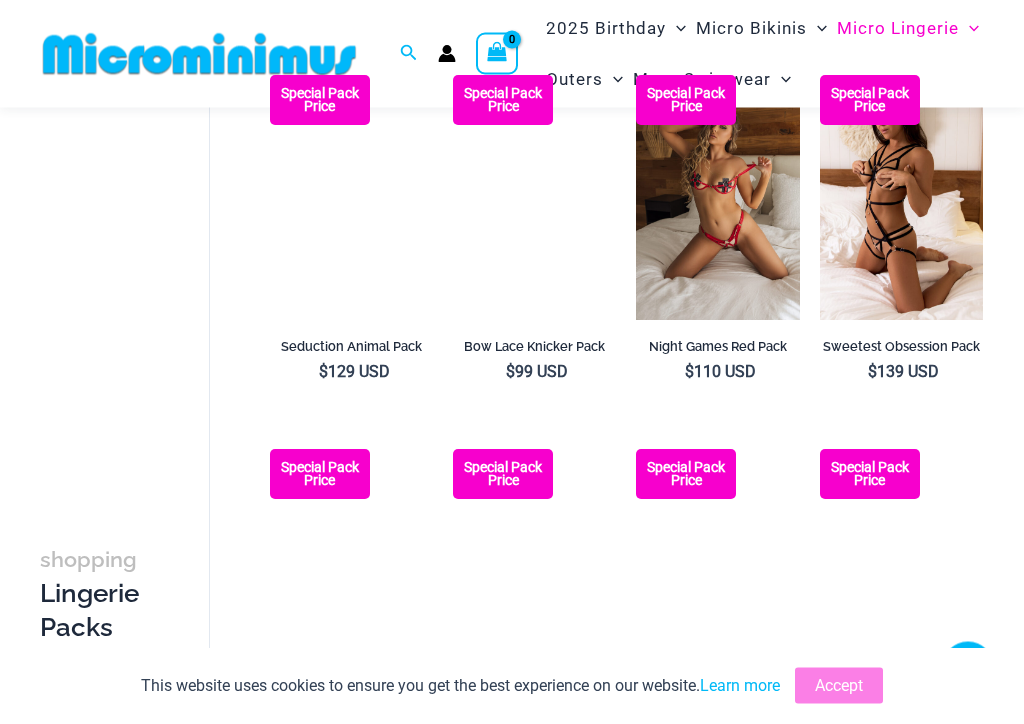 scroll, scrollTop: 1719, scrollLeft: 0, axis: vertical 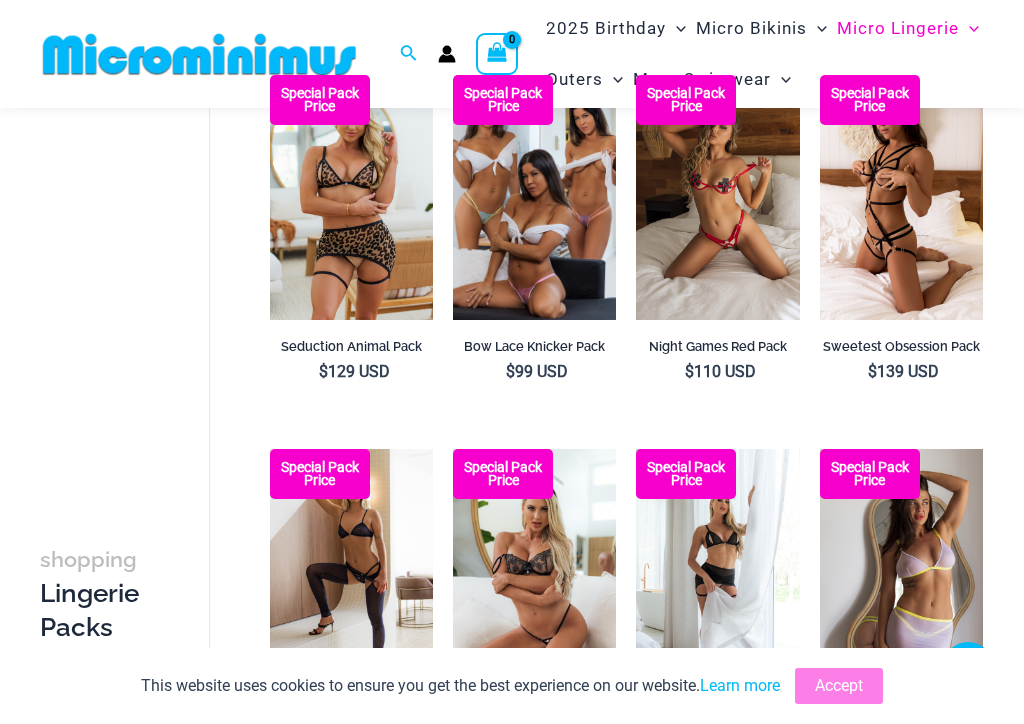 click at bounding box center (820, 75) 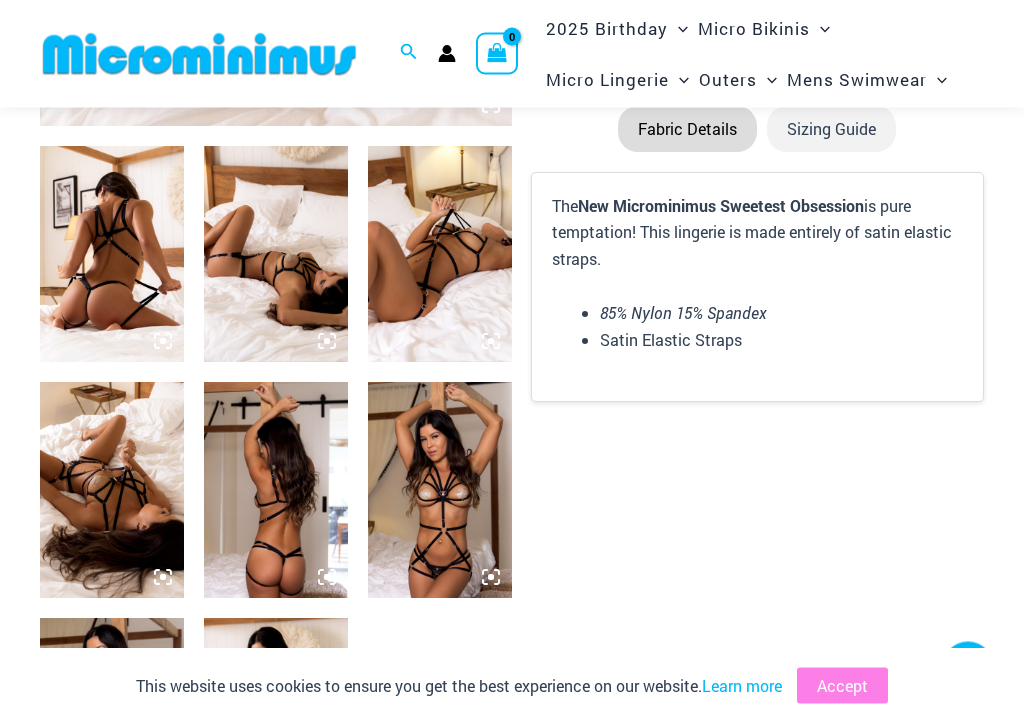 click at bounding box center [112, 255] 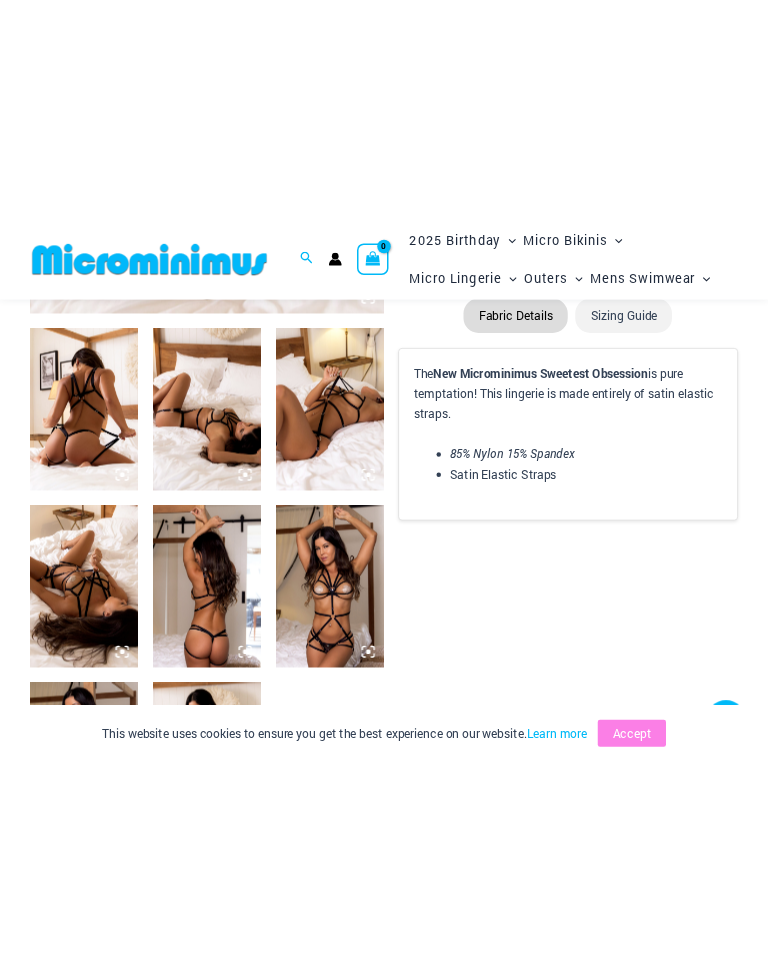 scroll, scrollTop: 716, scrollLeft: 0, axis: vertical 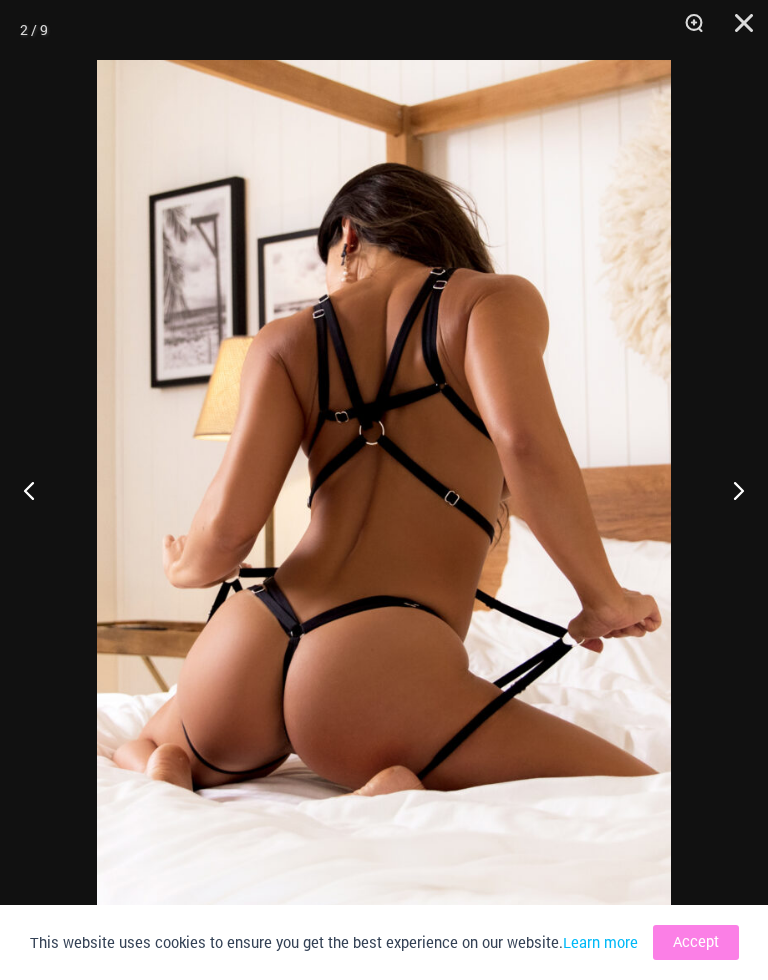 click at bounding box center (730, 490) 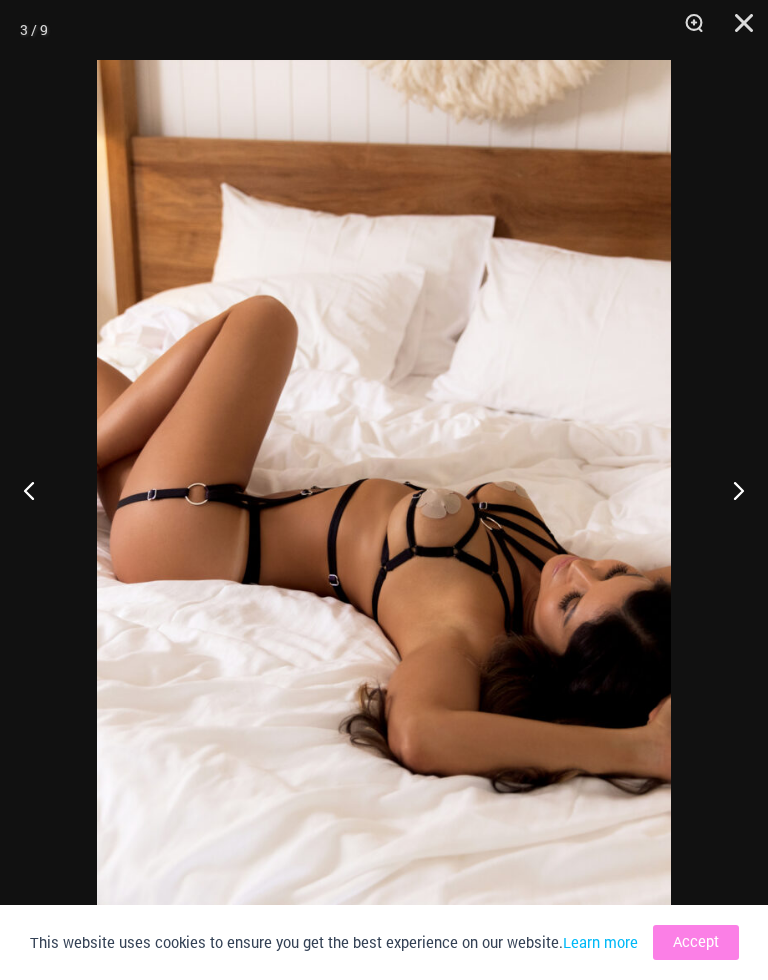 click at bounding box center (730, 490) 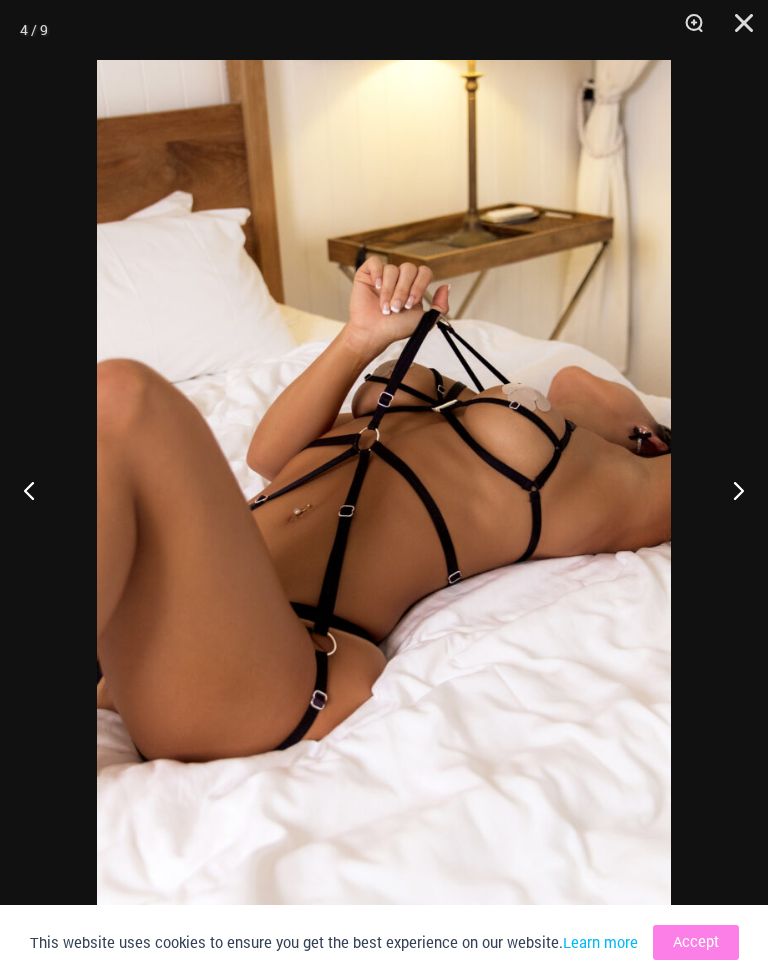 click at bounding box center (730, 490) 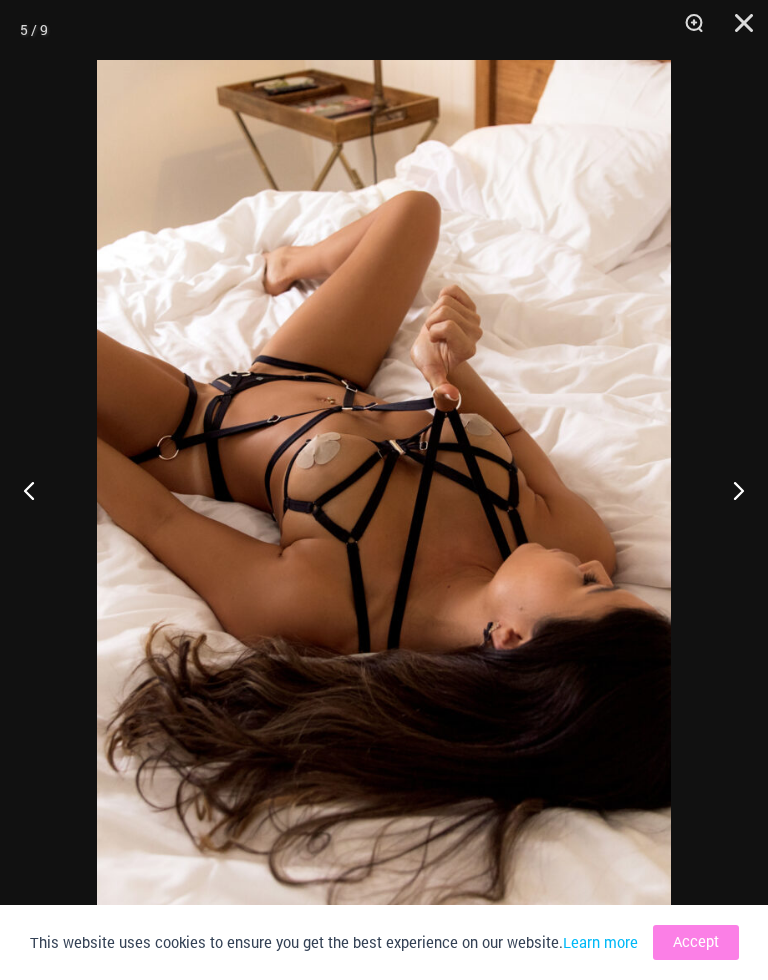 click at bounding box center [730, 490] 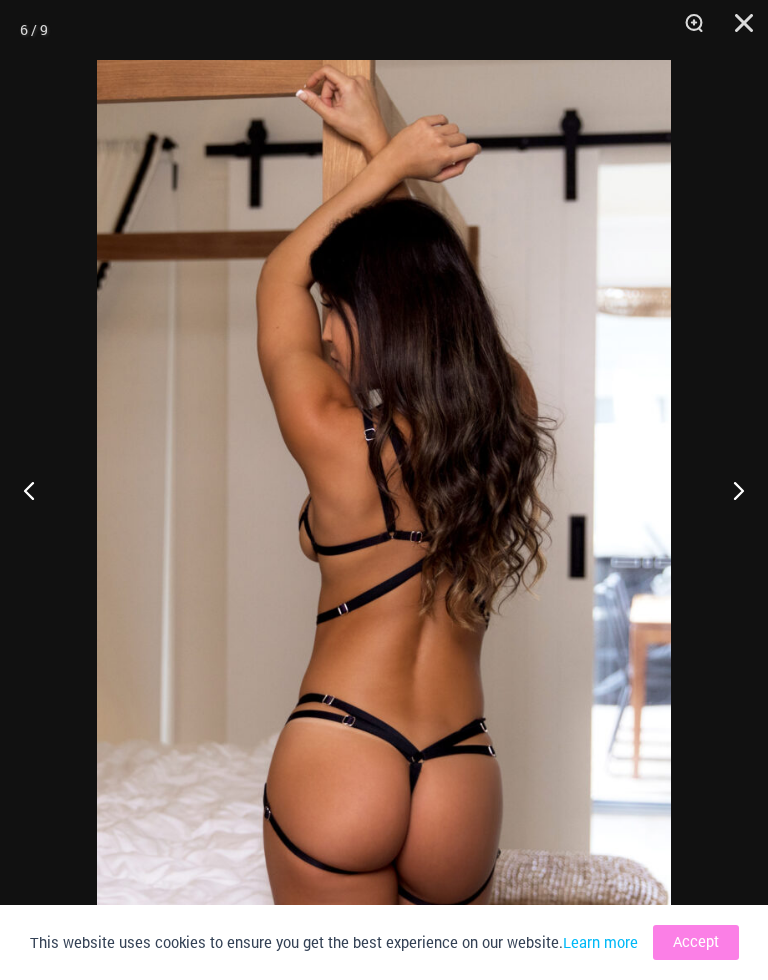 click at bounding box center [730, 490] 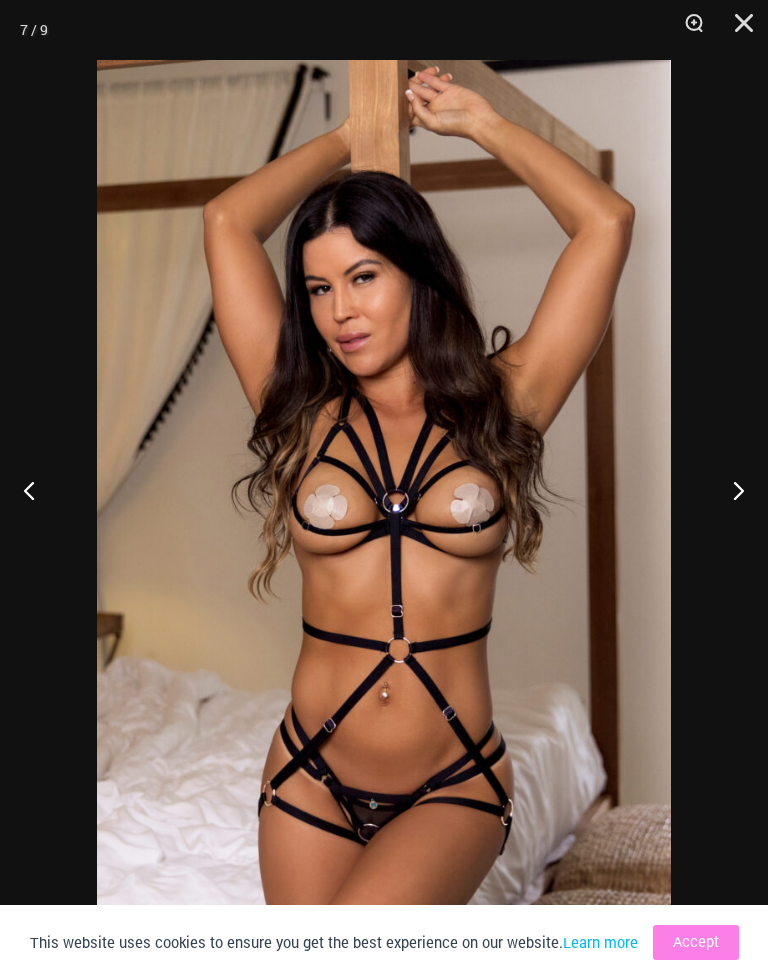 click at bounding box center [730, 490] 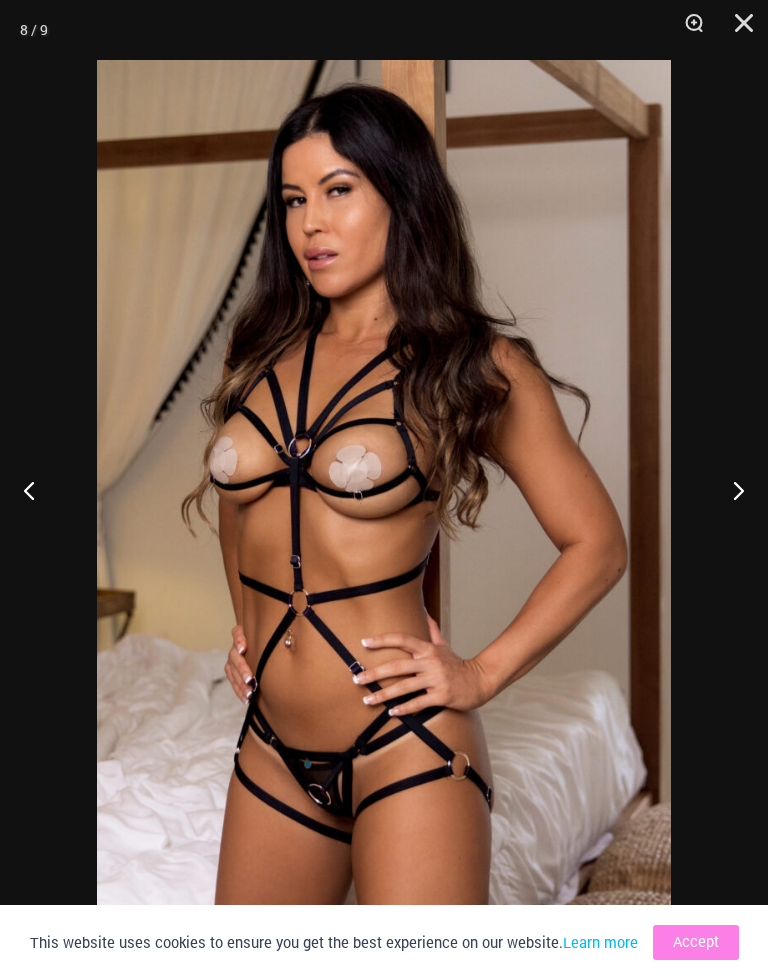 click at bounding box center (730, 490) 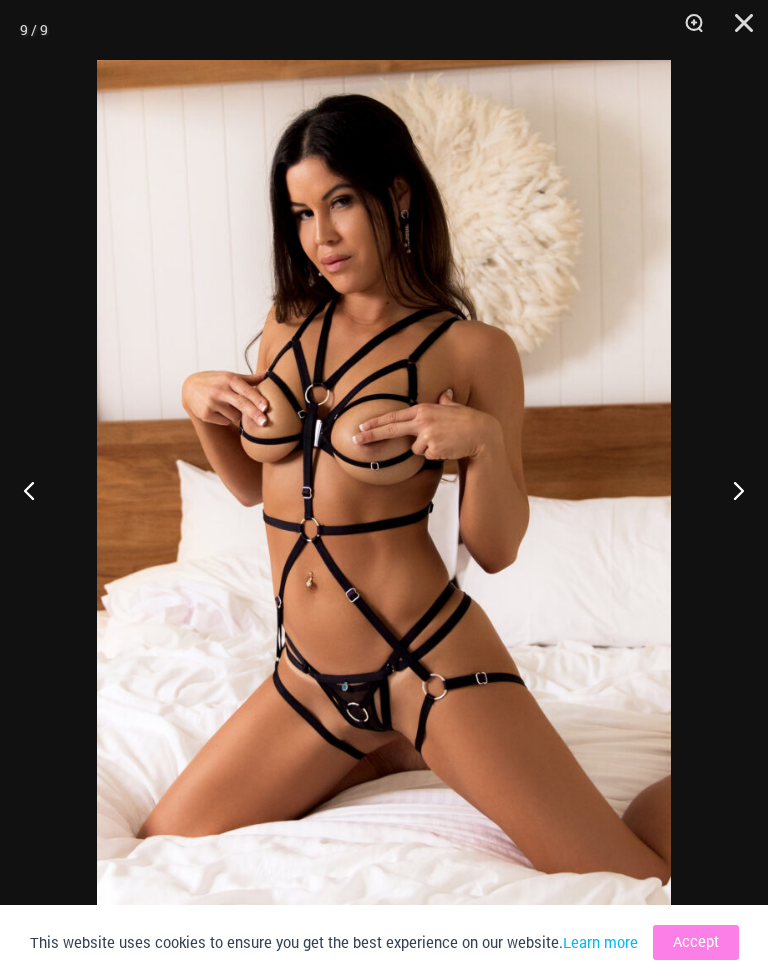 click at bounding box center (730, 490) 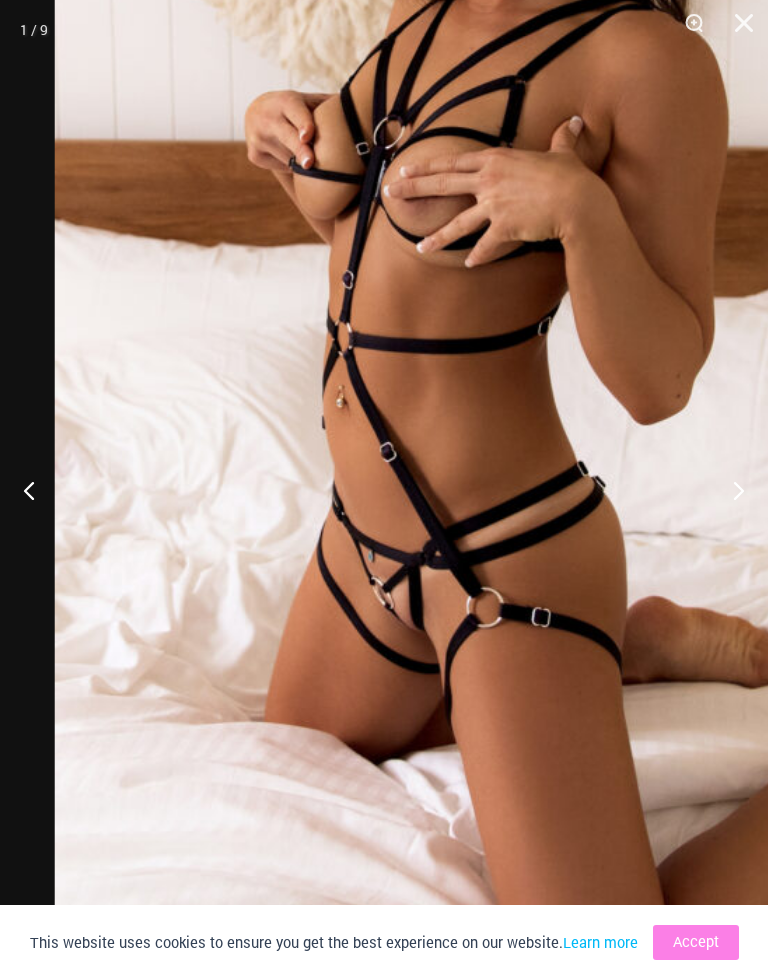 click at bounding box center (536, 309) 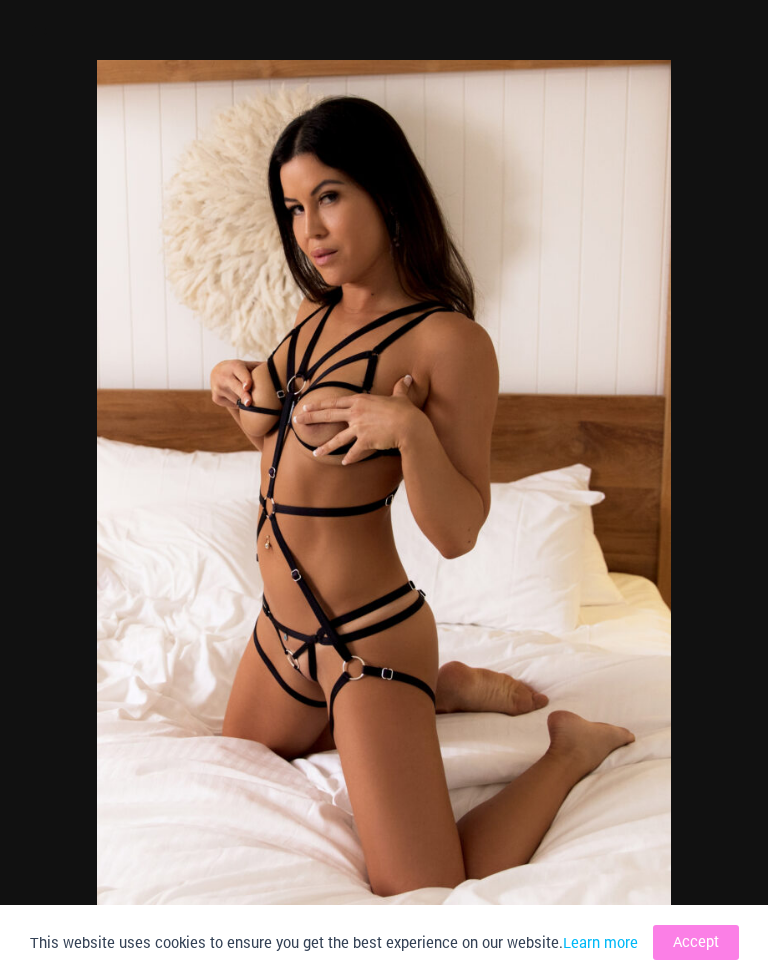 click at bounding box center [384, 490] 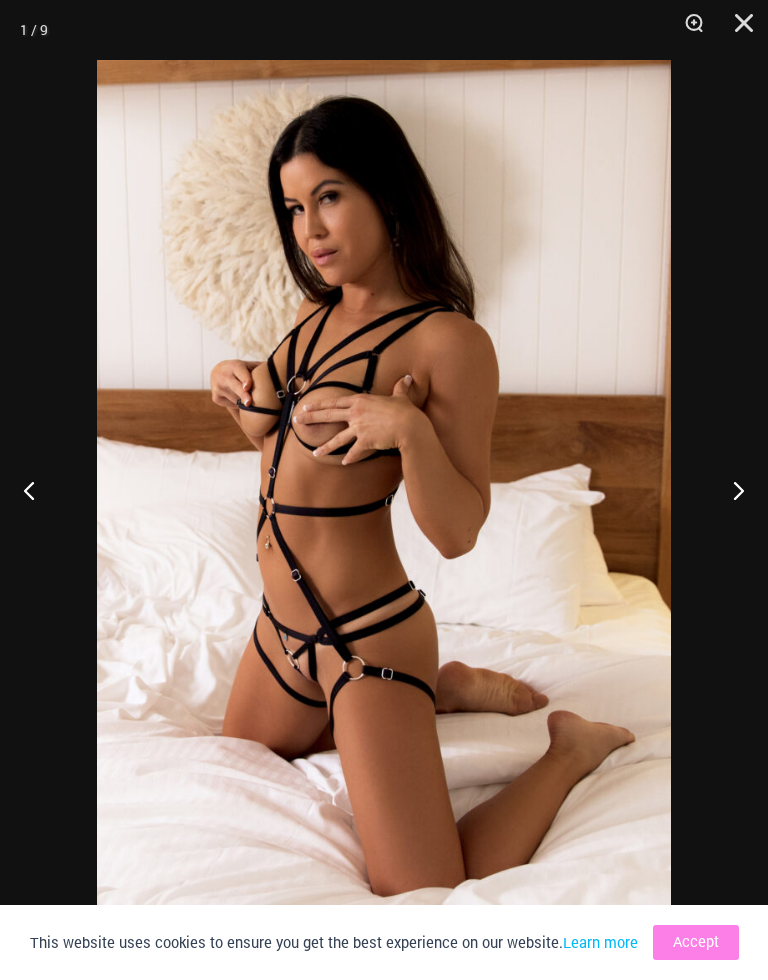 click at bounding box center (384, 490) 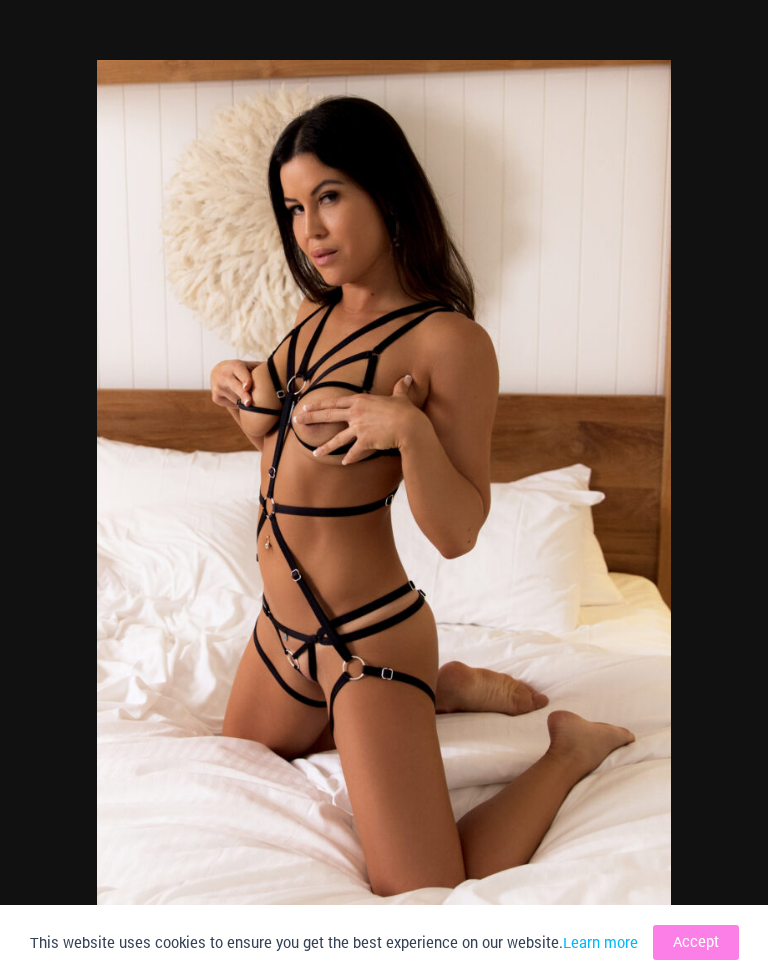 click at bounding box center (384, 490) 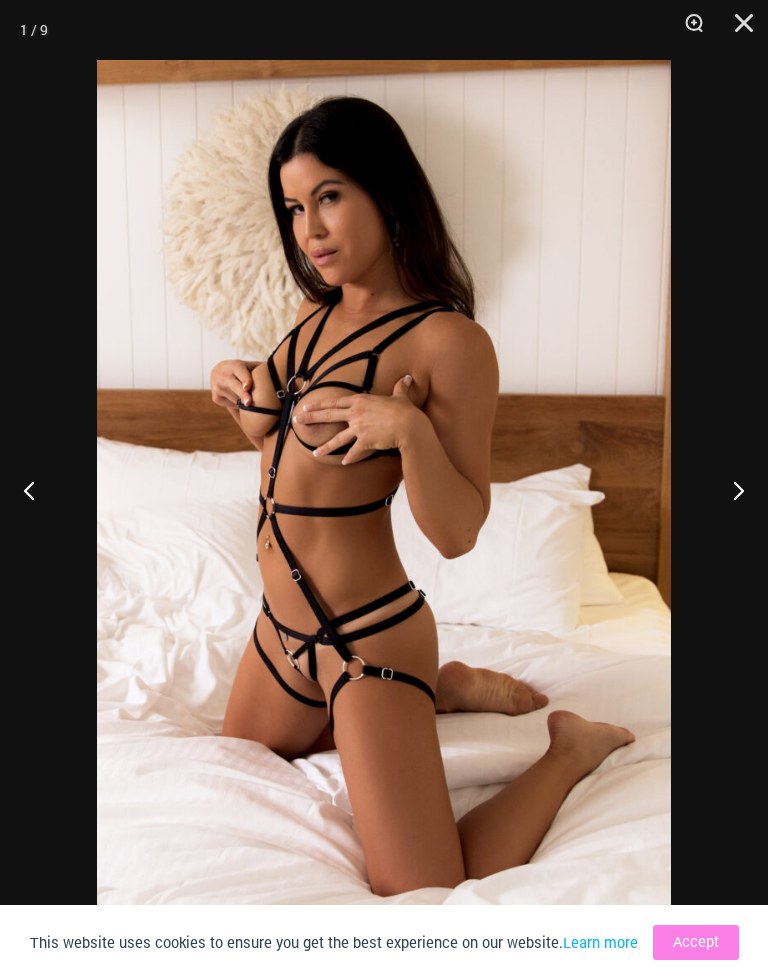 click at bounding box center [730, 490] 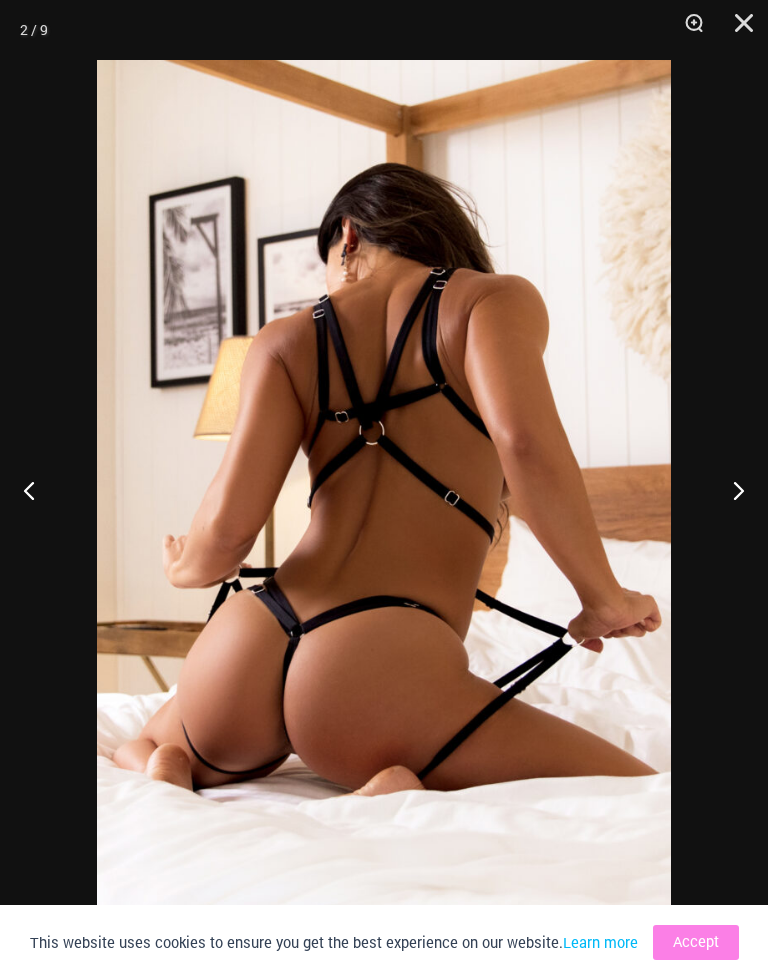 click at bounding box center (730, 490) 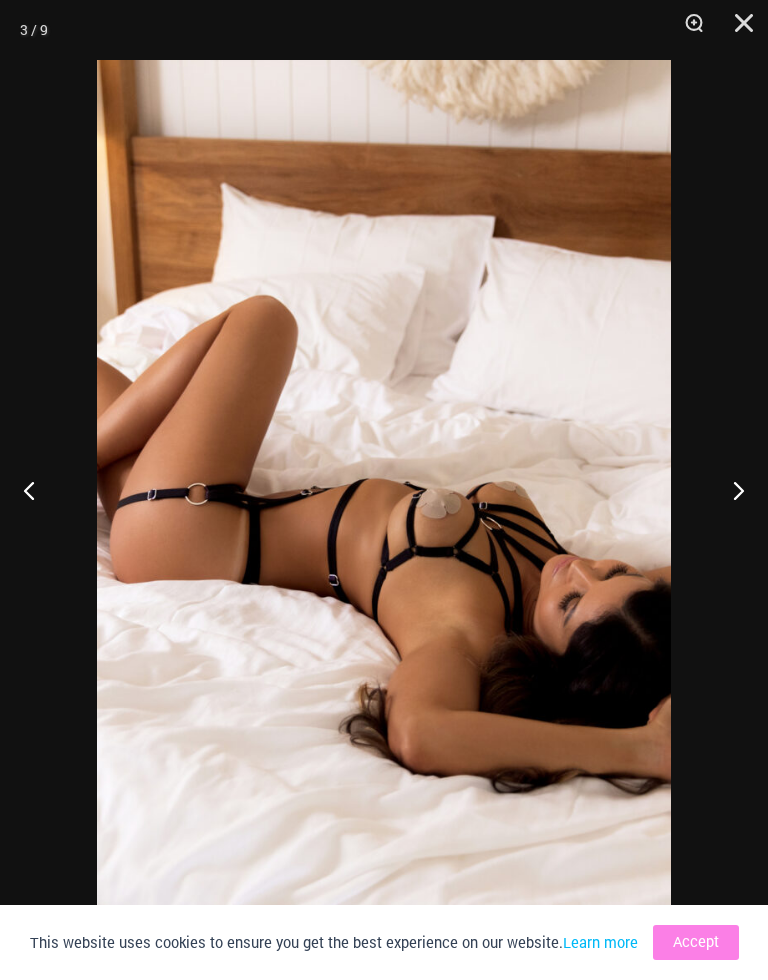 click at bounding box center (730, 490) 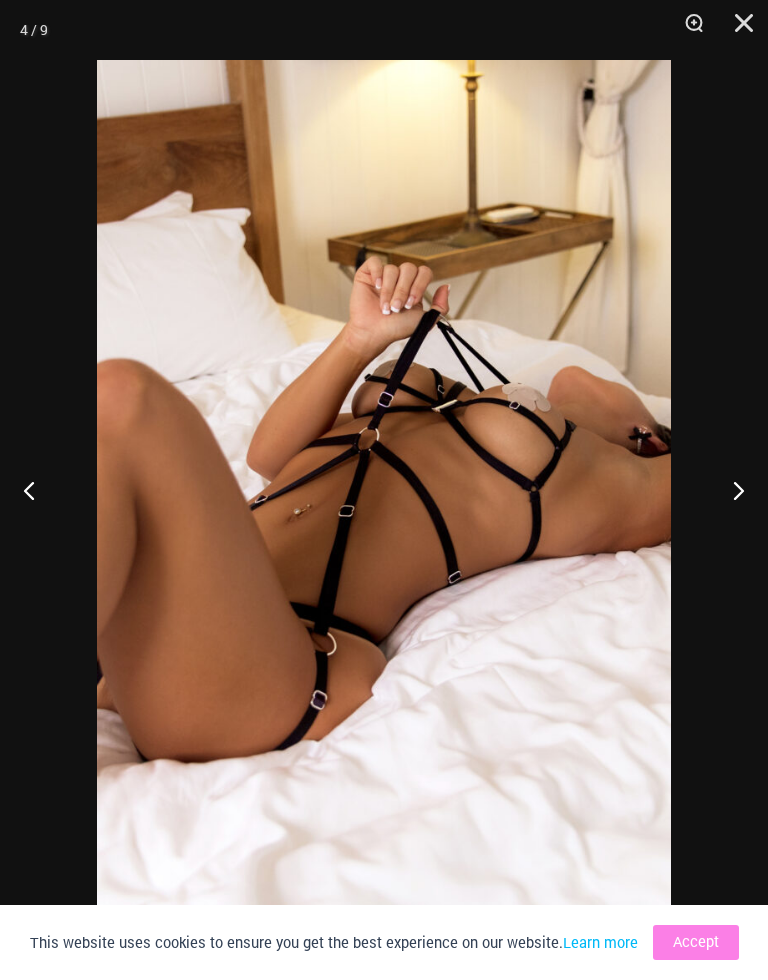 click at bounding box center [730, 490] 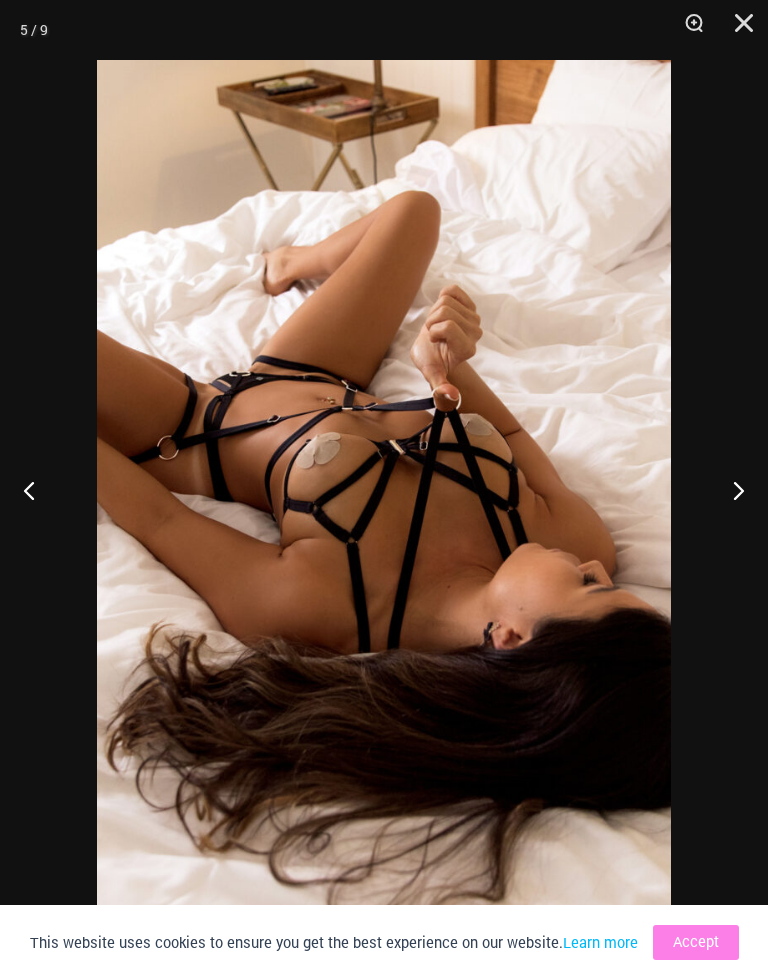 click at bounding box center [730, 490] 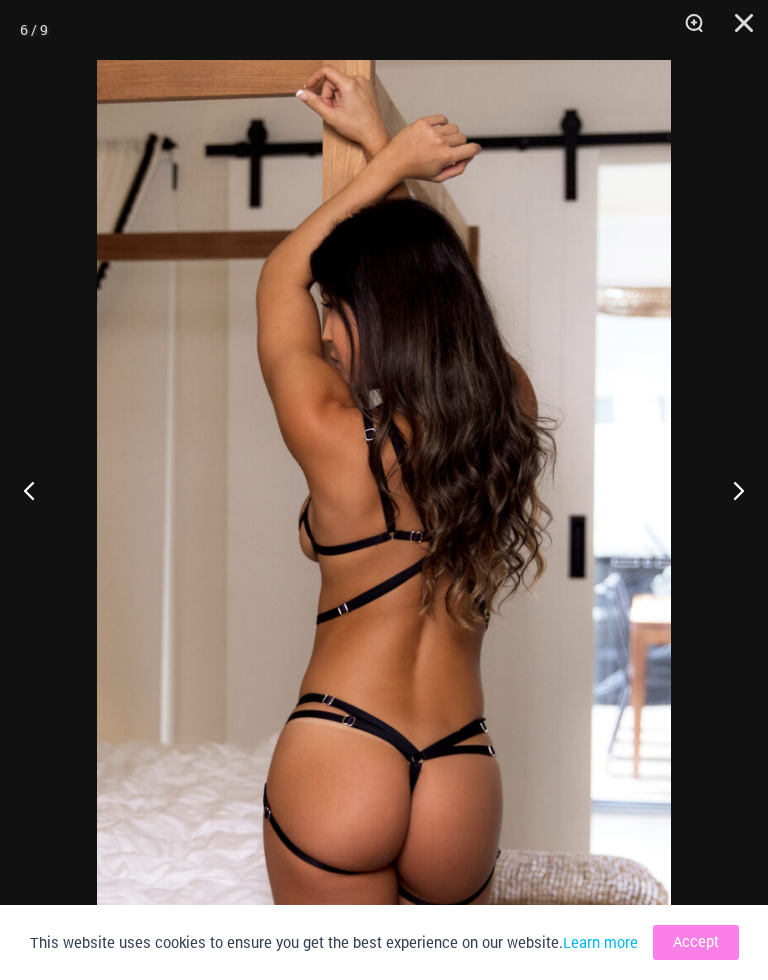 click at bounding box center (730, 490) 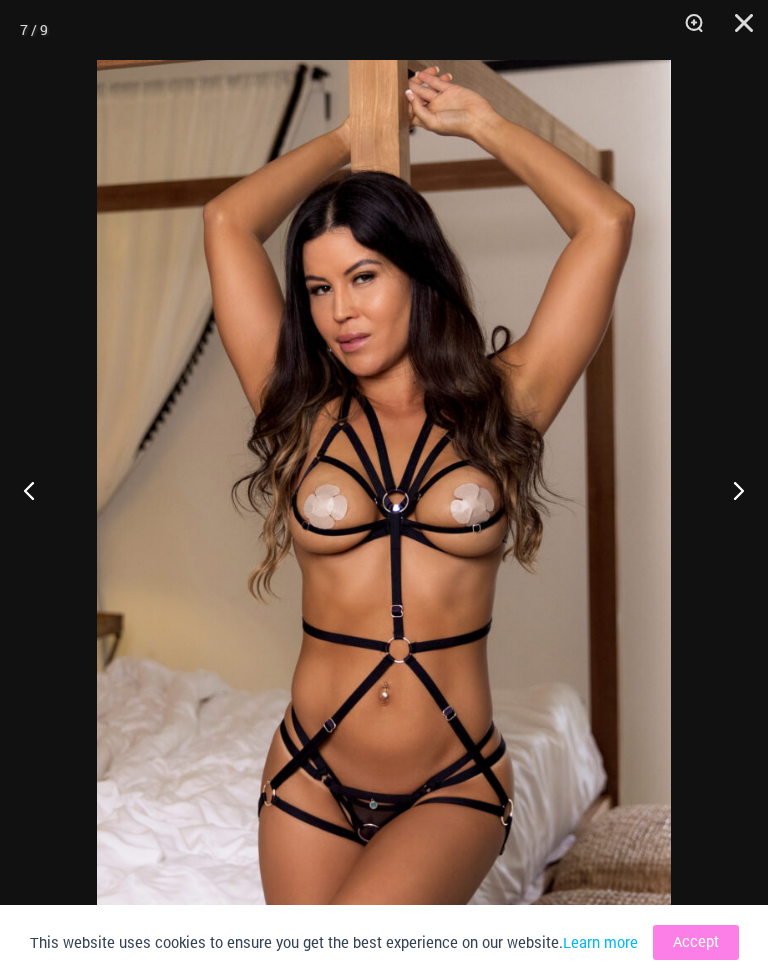 click at bounding box center [730, 490] 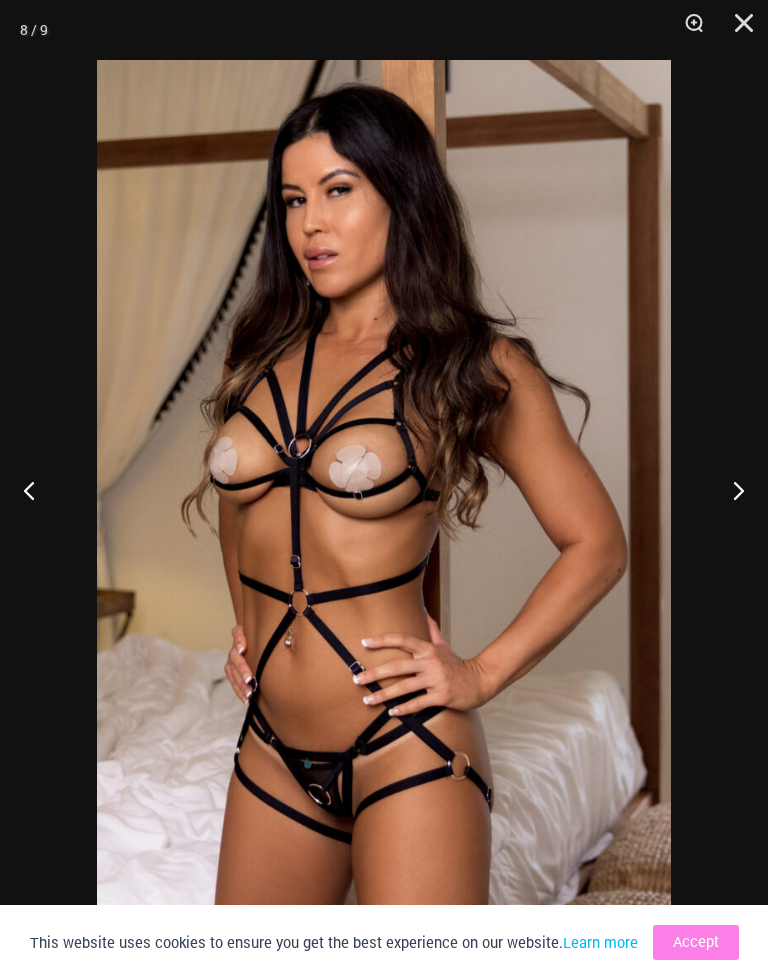 click at bounding box center (730, 490) 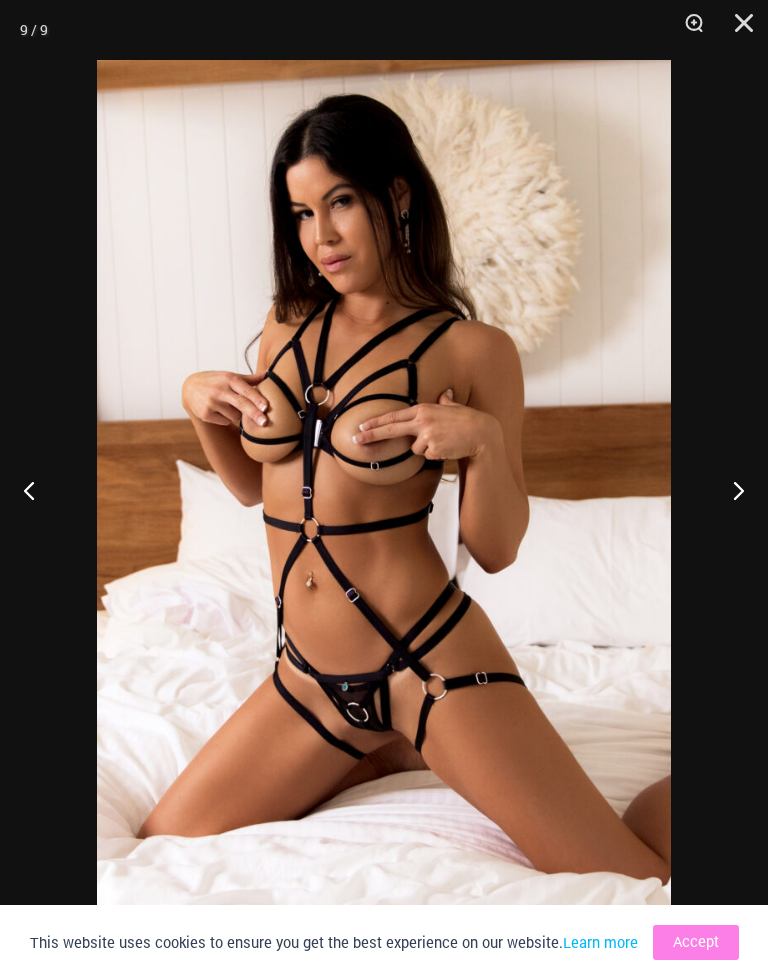 click at bounding box center (730, 490) 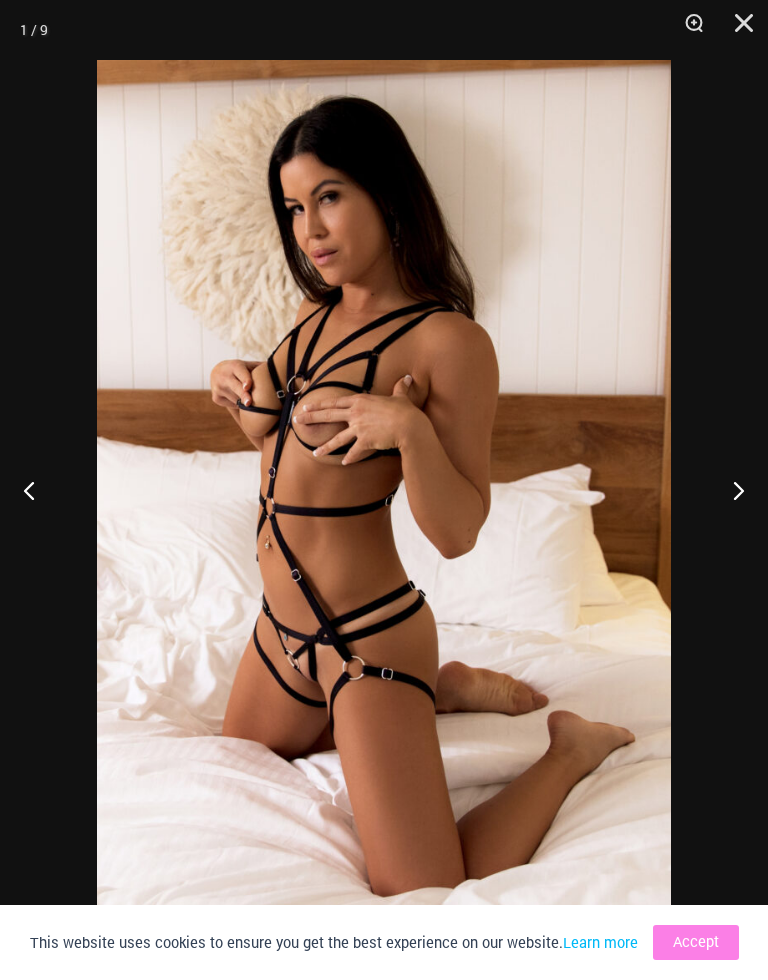 click at bounding box center [730, 490] 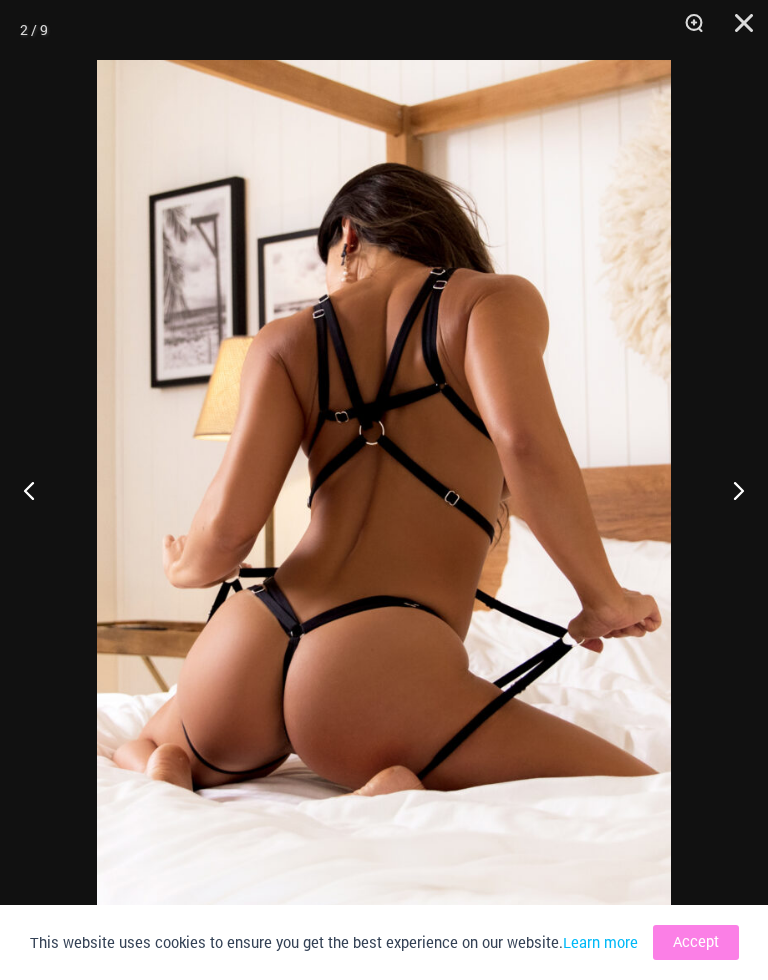 click at bounding box center [730, 490] 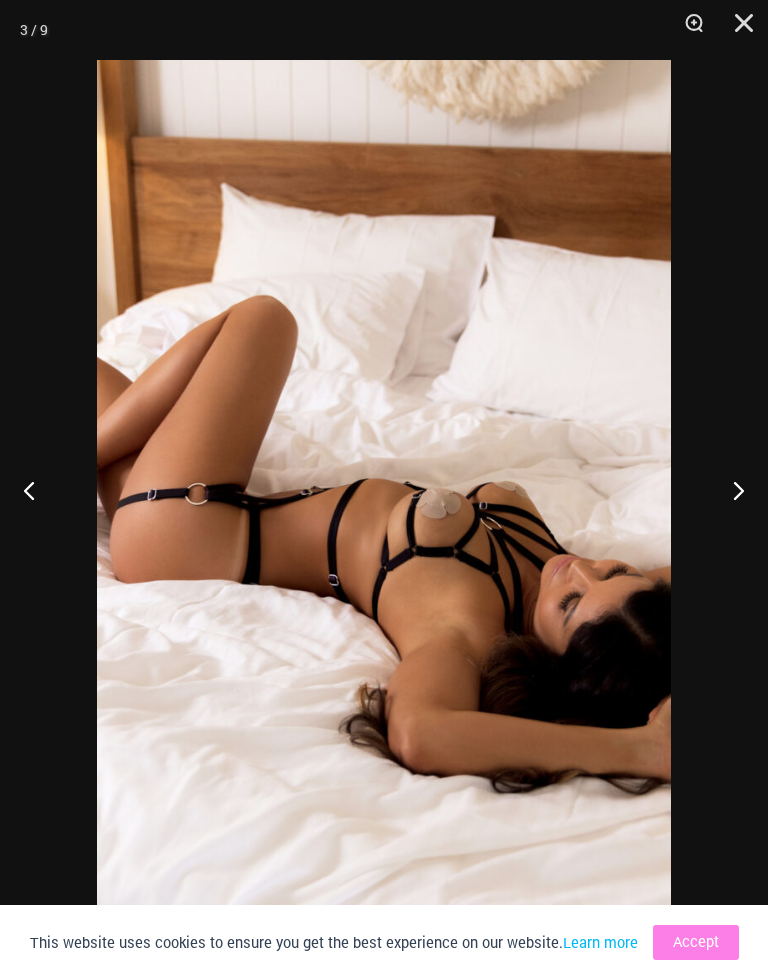 click at bounding box center [737, 30] 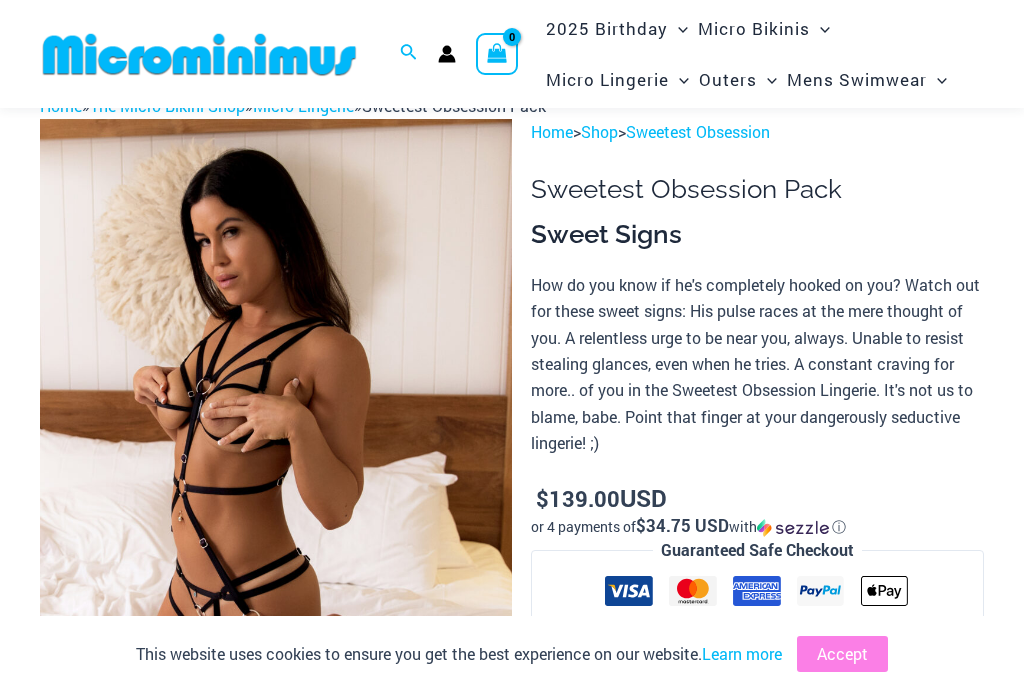 scroll, scrollTop: 12, scrollLeft: 0, axis: vertical 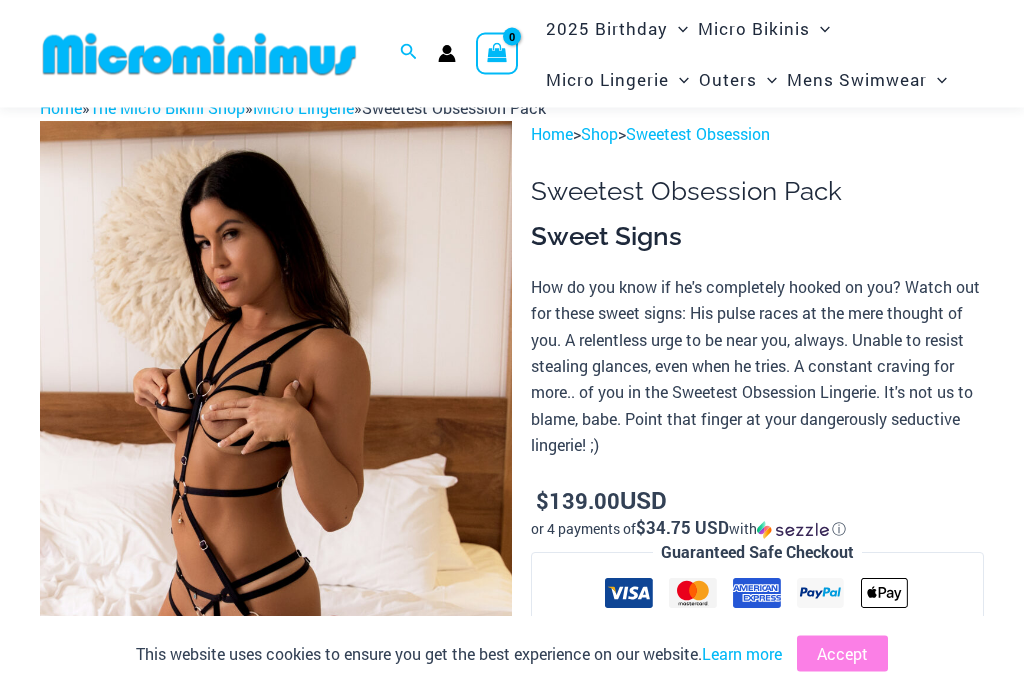 click on "Micro Bikinis" at bounding box center (754, 28) 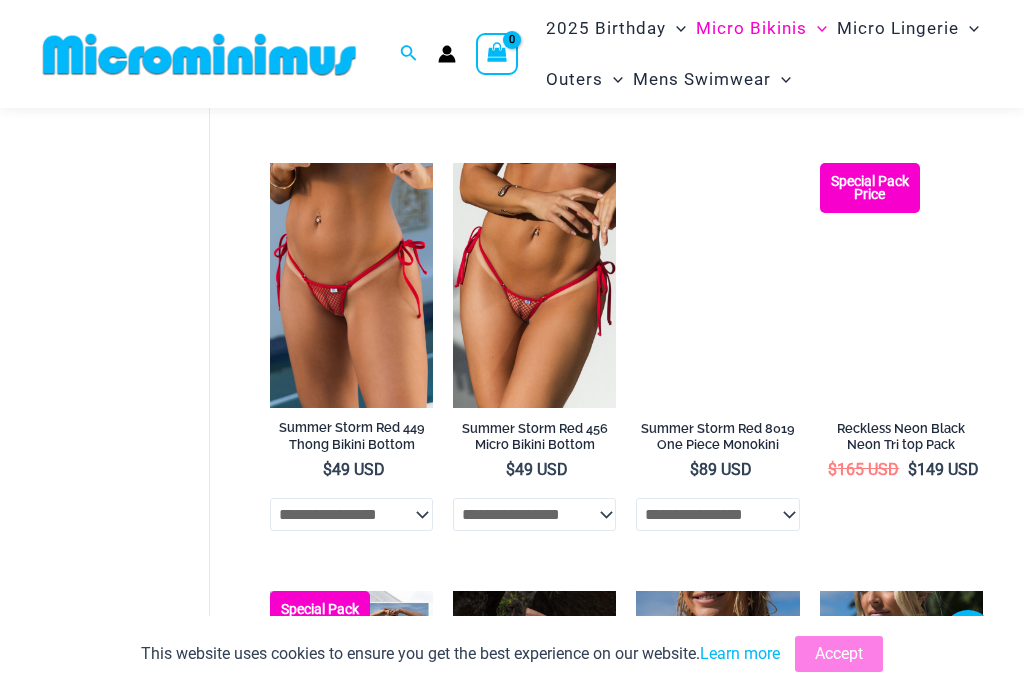 scroll, scrollTop: 1825, scrollLeft: 0, axis: vertical 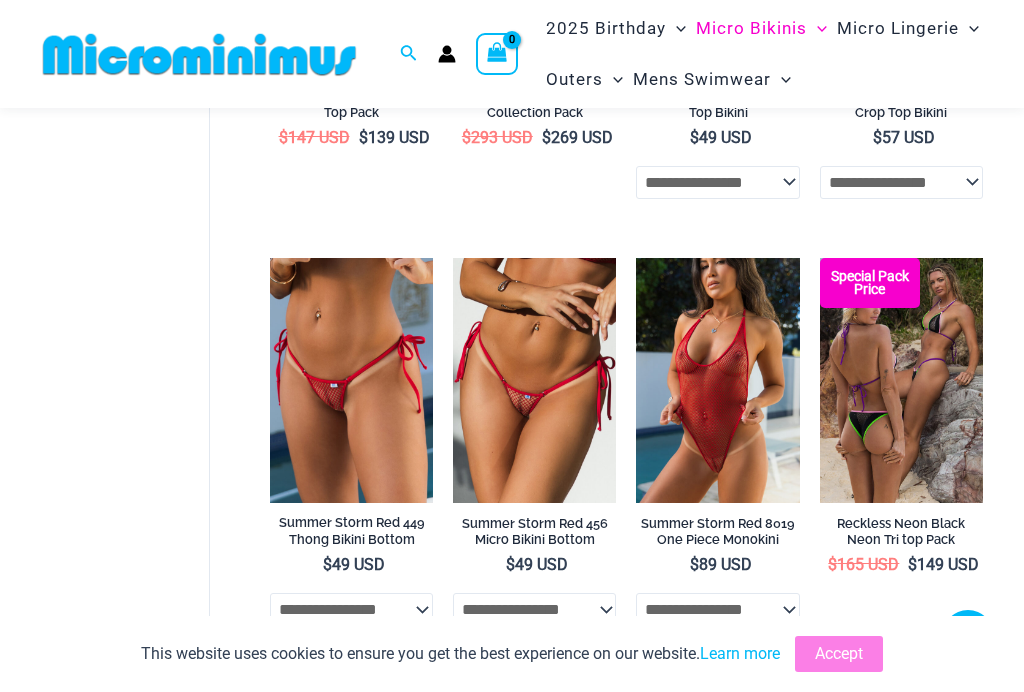 click at bounding box center [636, 258] 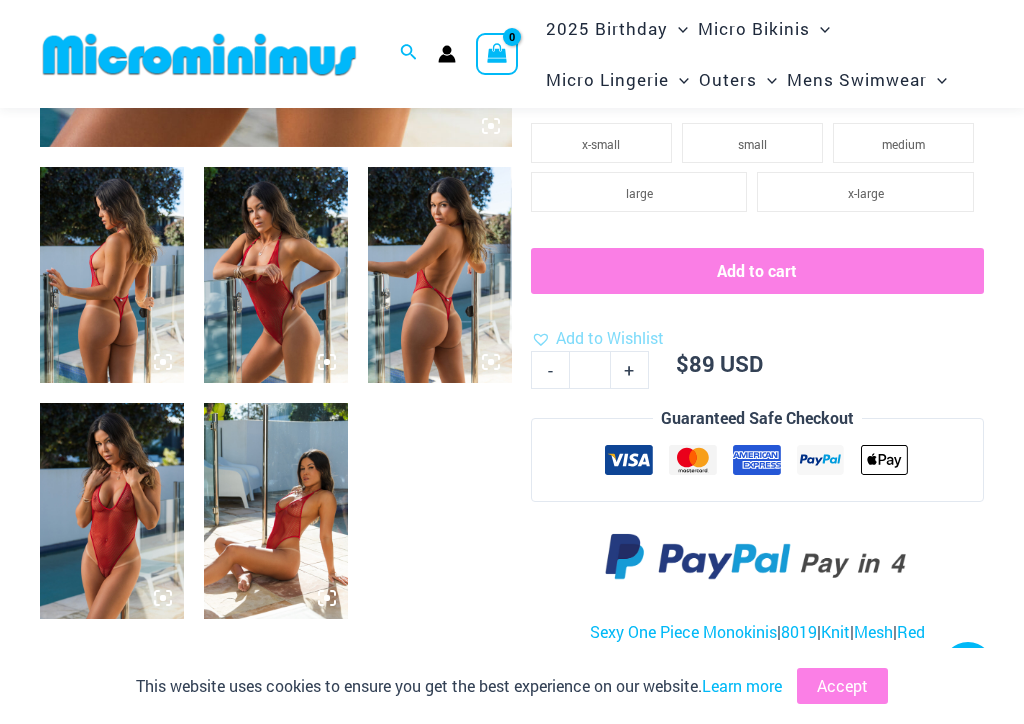 scroll, scrollTop: 694, scrollLeft: 0, axis: vertical 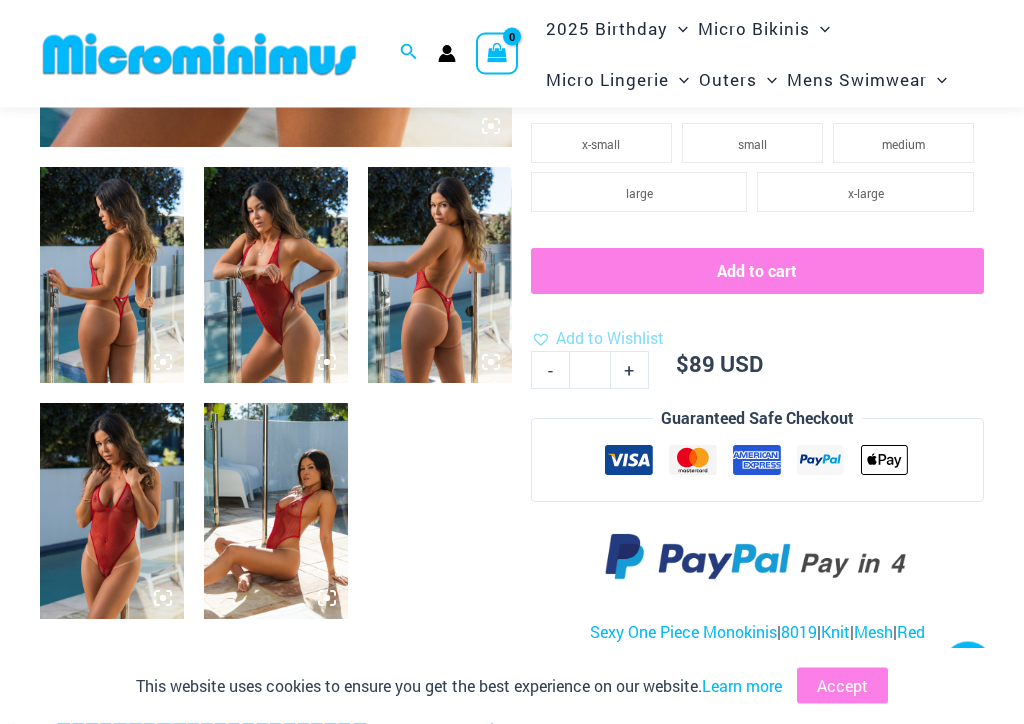 click at bounding box center (112, 276) 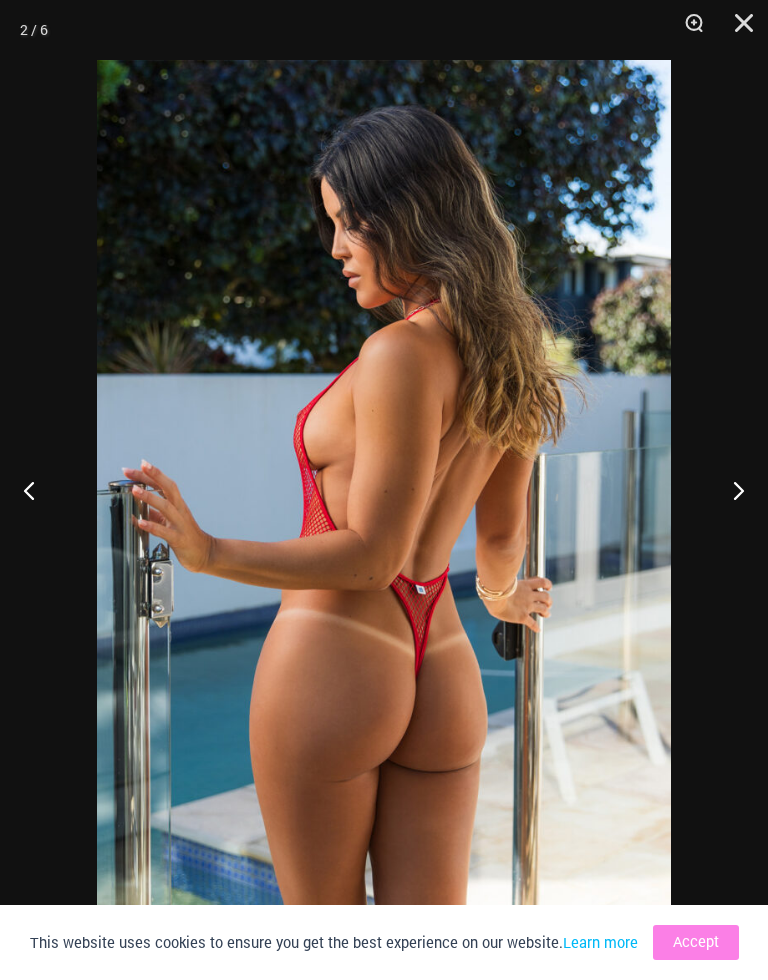 click at bounding box center [730, 490] 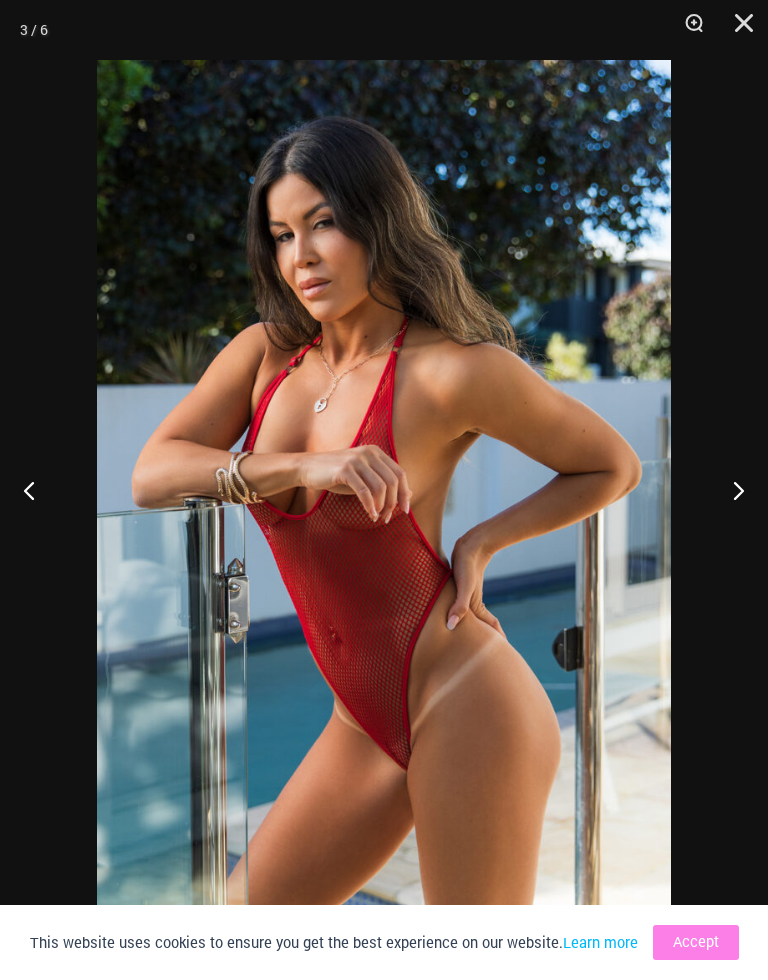 click at bounding box center (730, 490) 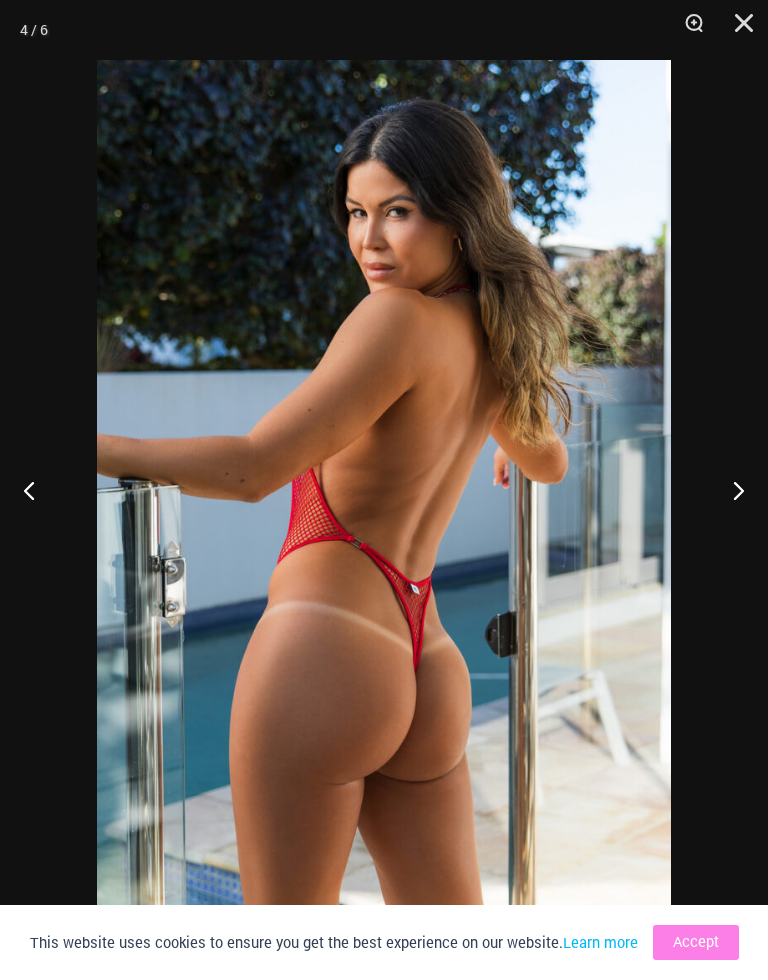 click at bounding box center [730, 490] 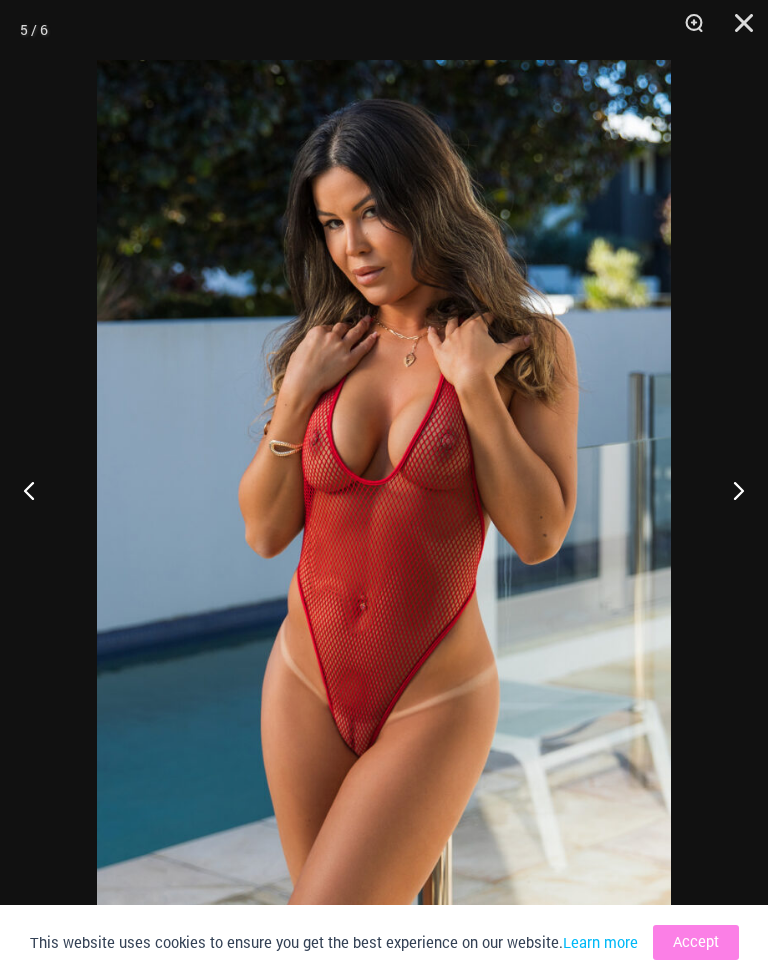 click at bounding box center (730, 490) 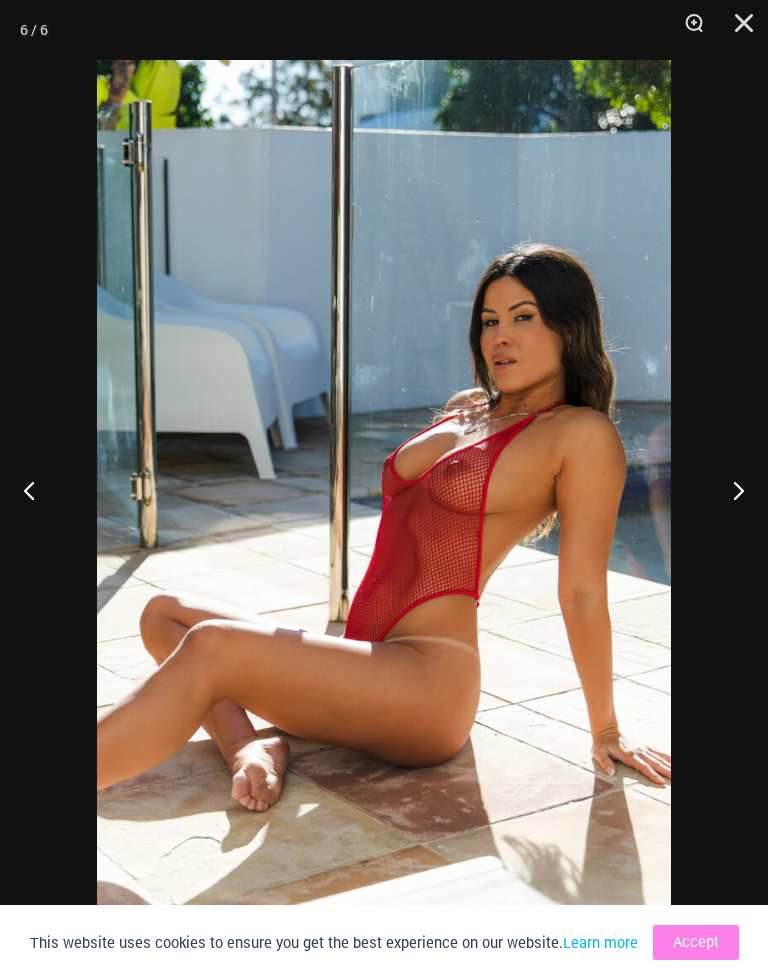 click at bounding box center (730, 490) 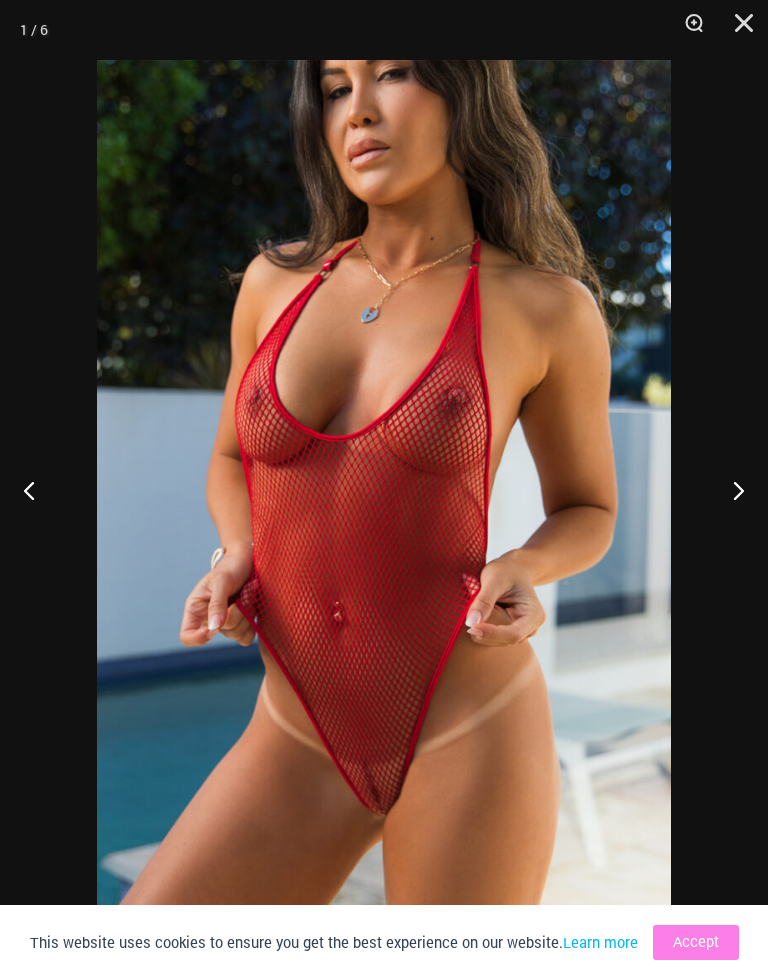click at bounding box center (737, 30) 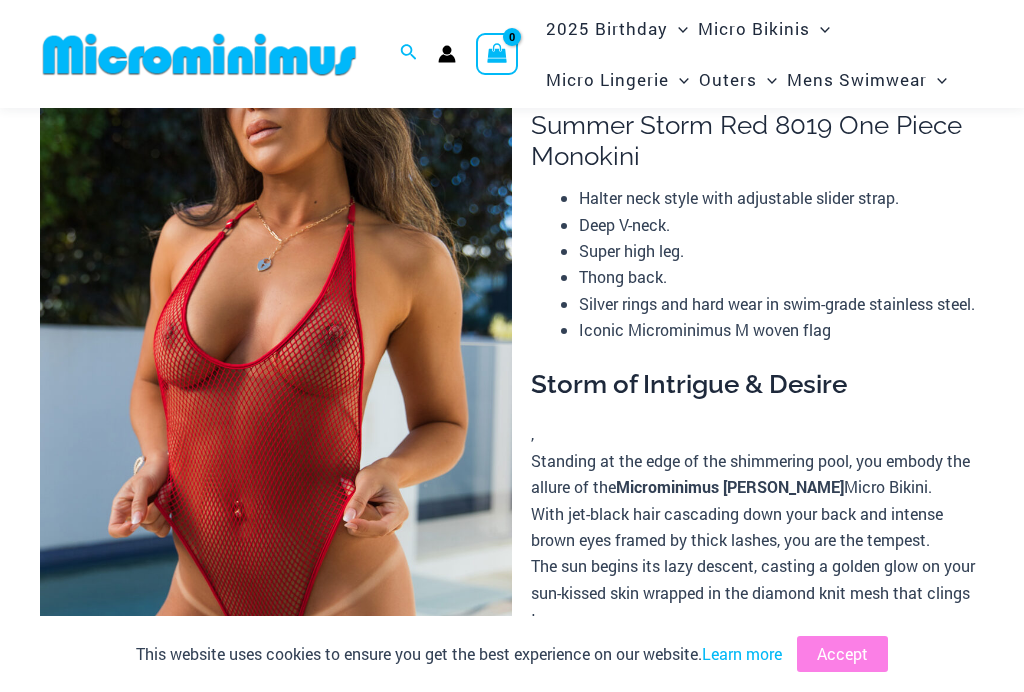 scroll, scrollTop: 0, scrollLeft: 0, axis: both 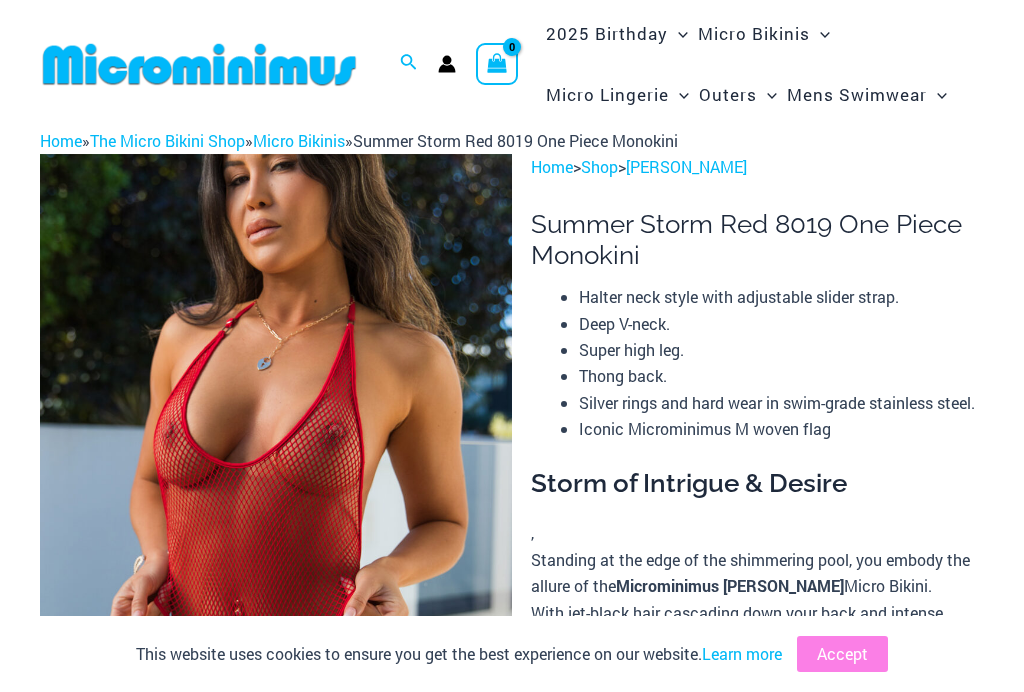 click on "Sexy One Piece Monokinis" at bounding box center (-15162, 317) 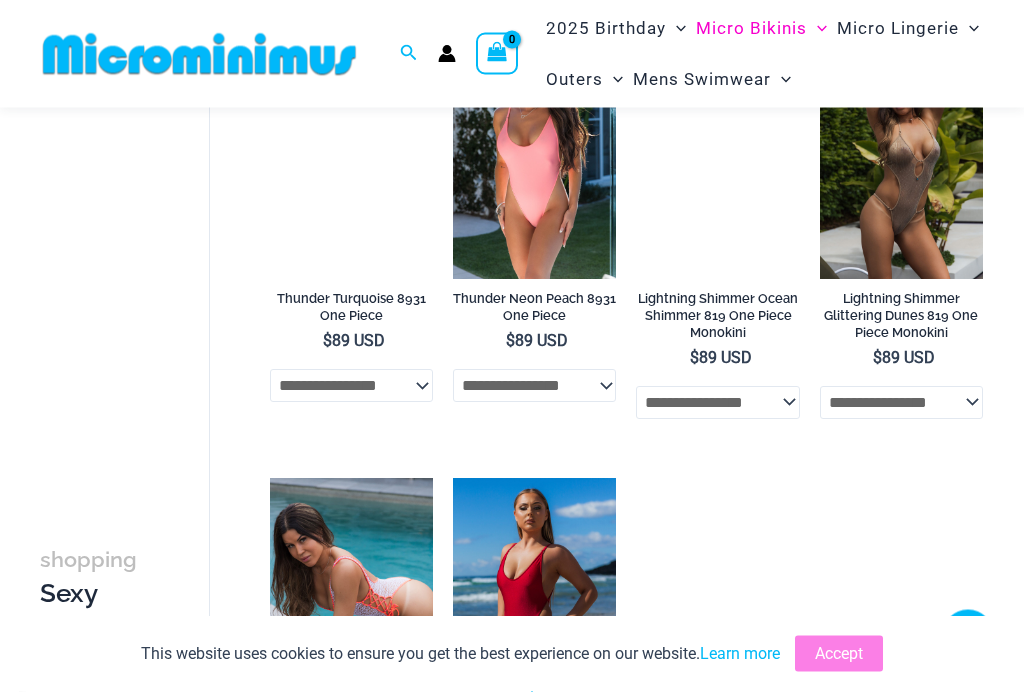 scroll, scrollTop: 2393, scrollLeft: 0, axis: vertical 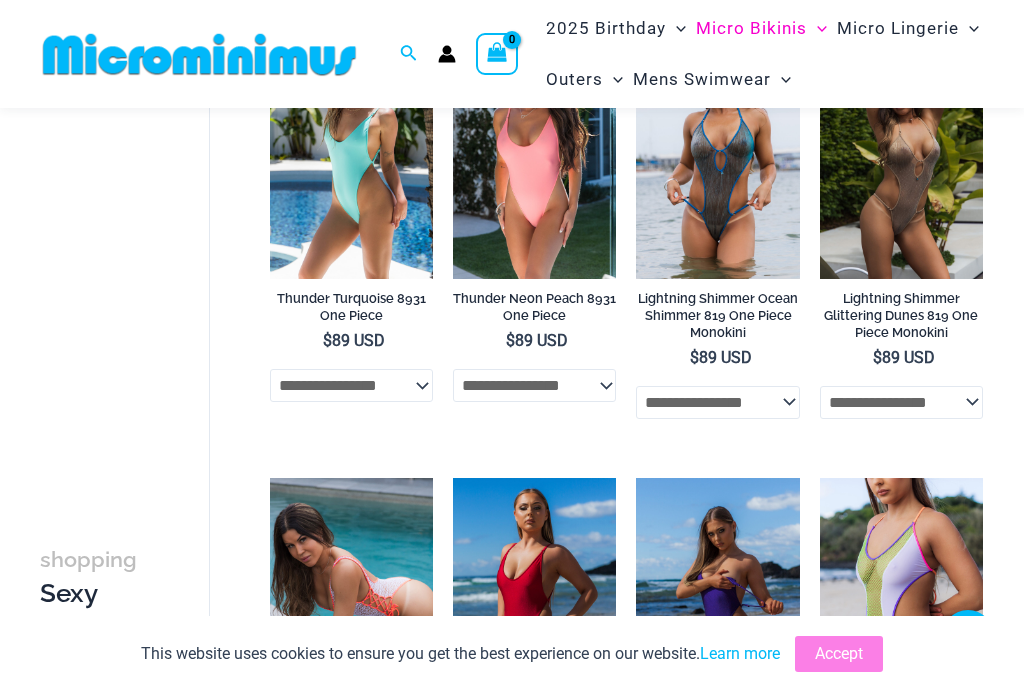 click on "Bralettes" at bounding box center (-15093, 161) 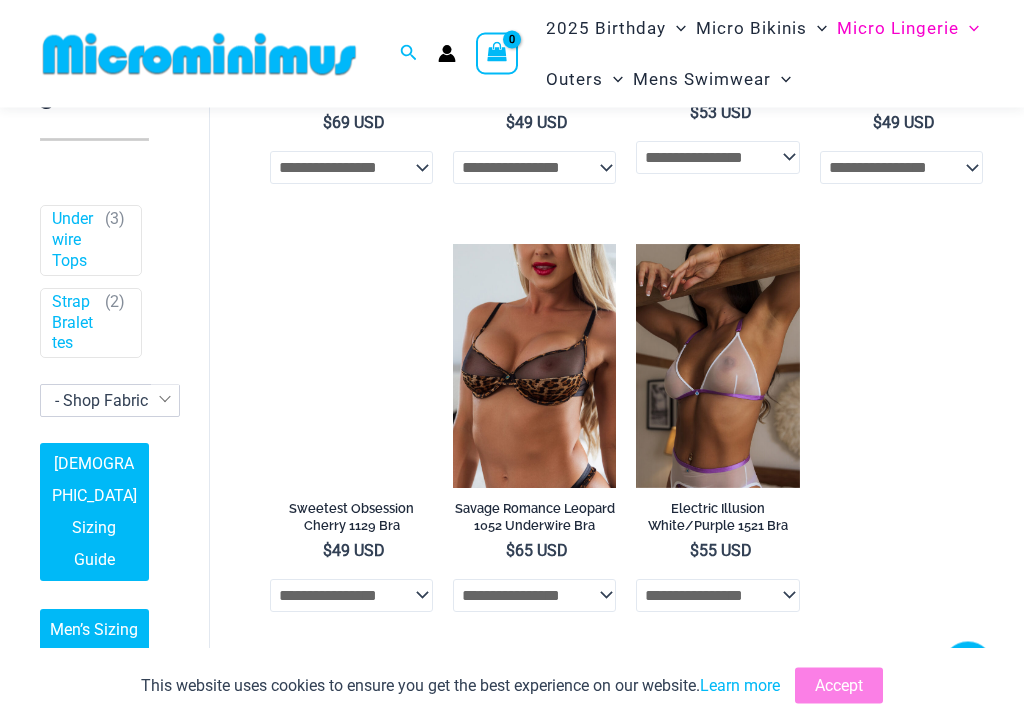 scroll, scrollTop: 834, scrollLeft: 0, axis: vertical 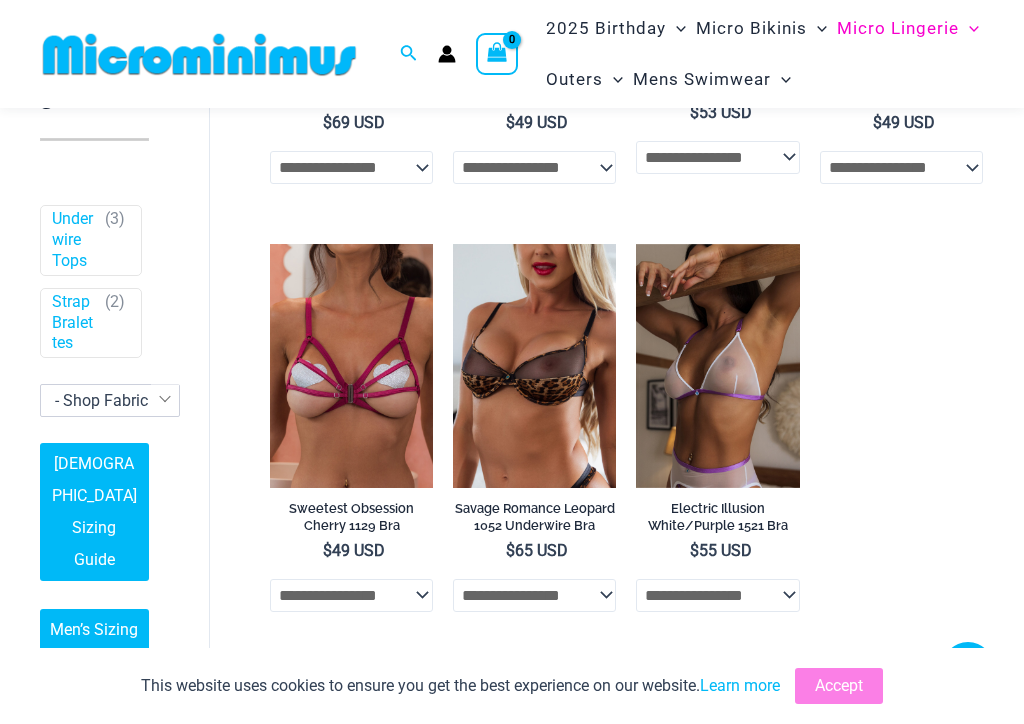 click on "Thongs" at bounding box center (-15098, 234) 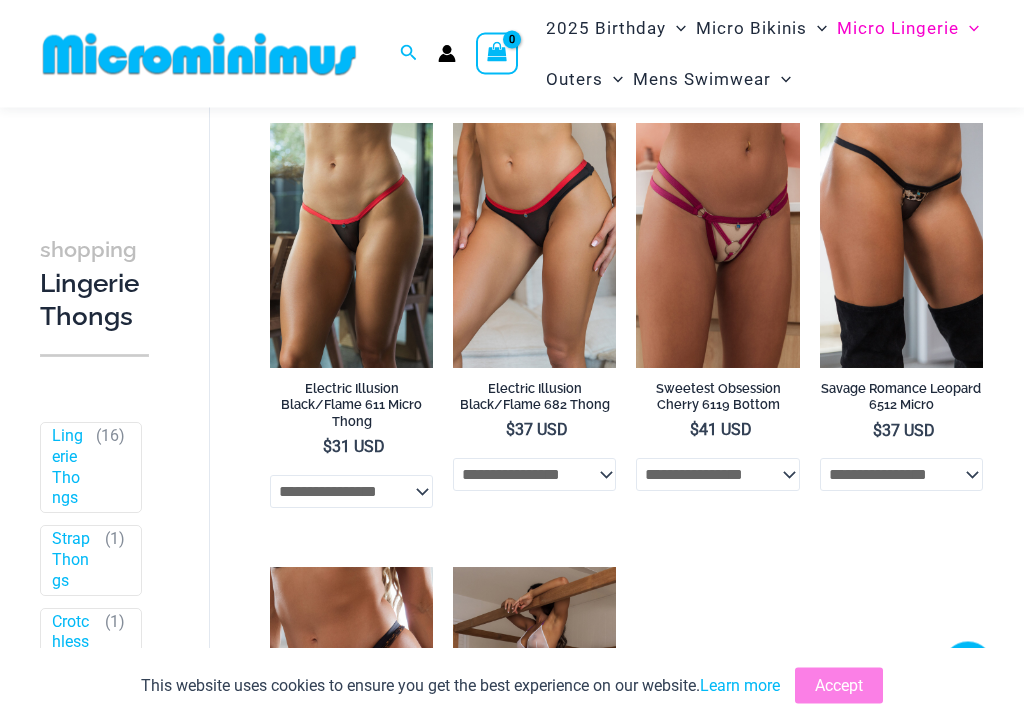 scroll, scrollTop: 1426, scrollLeft: 0, axis: vertical 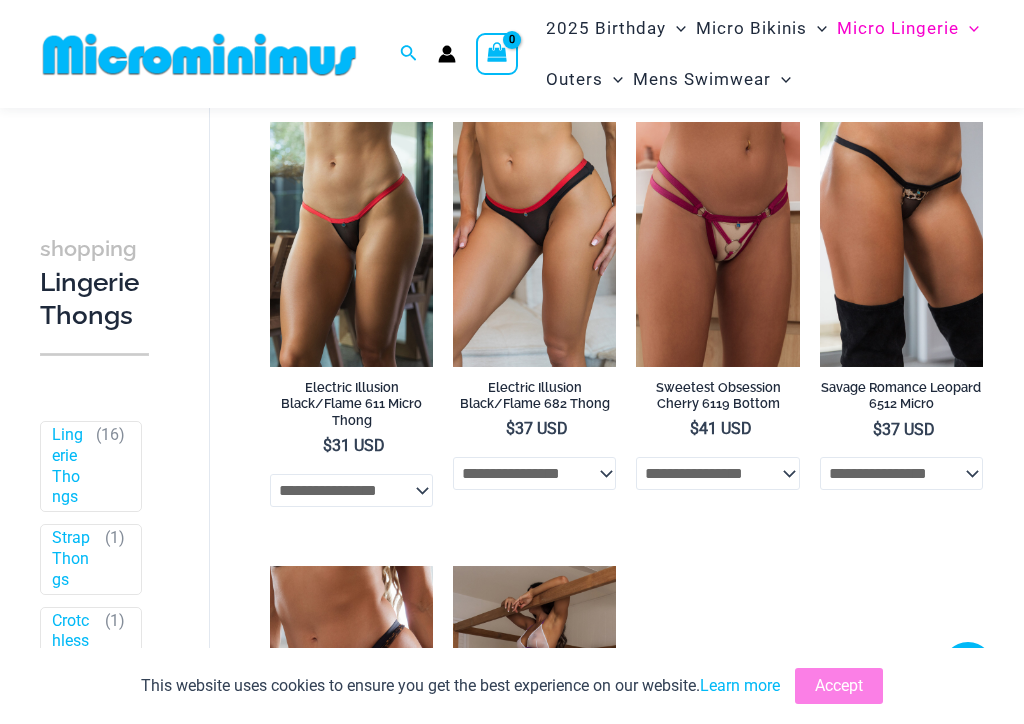 click at bounding box center (636, 122) 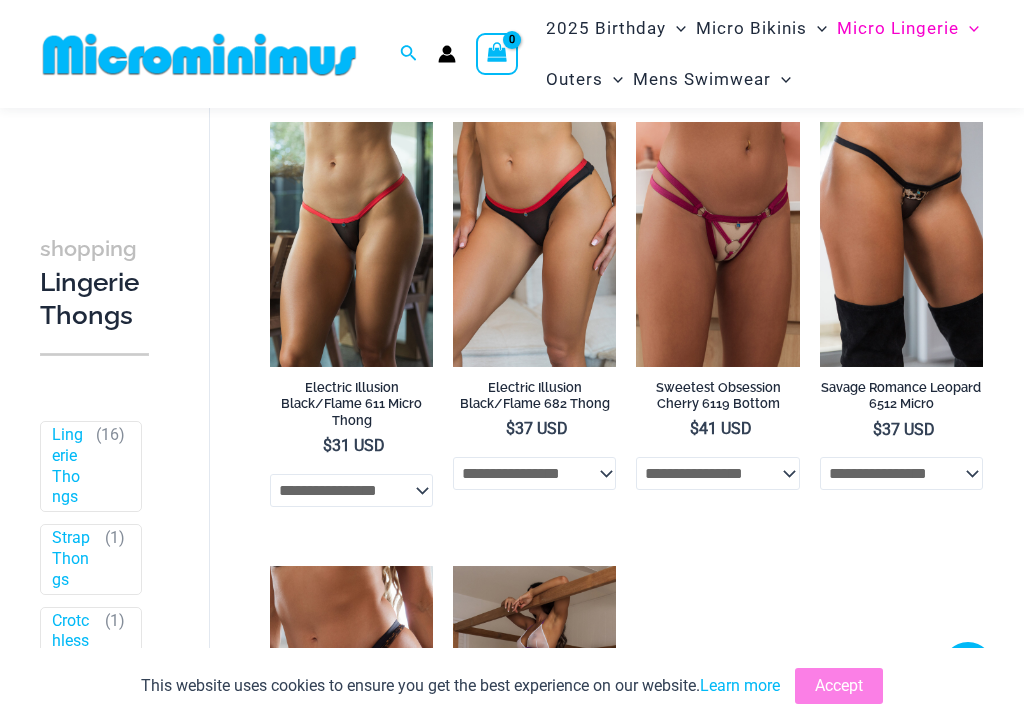 click at bounding box center [636, 122] 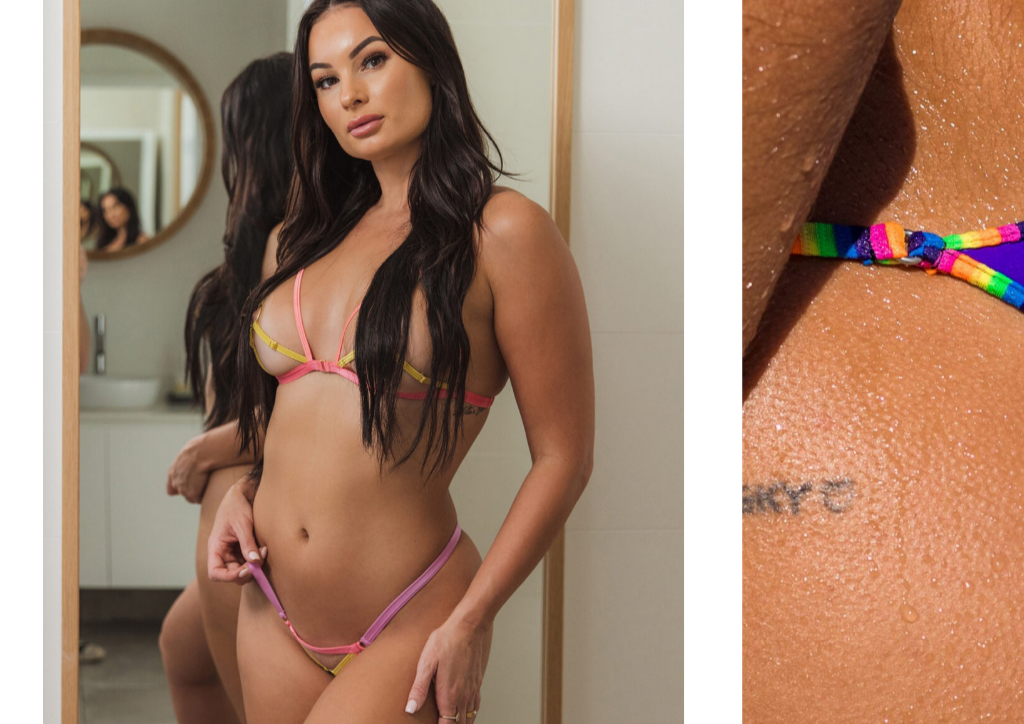 scroll, scrollTop: 2593, scrollLeft: 0, axis: vertical 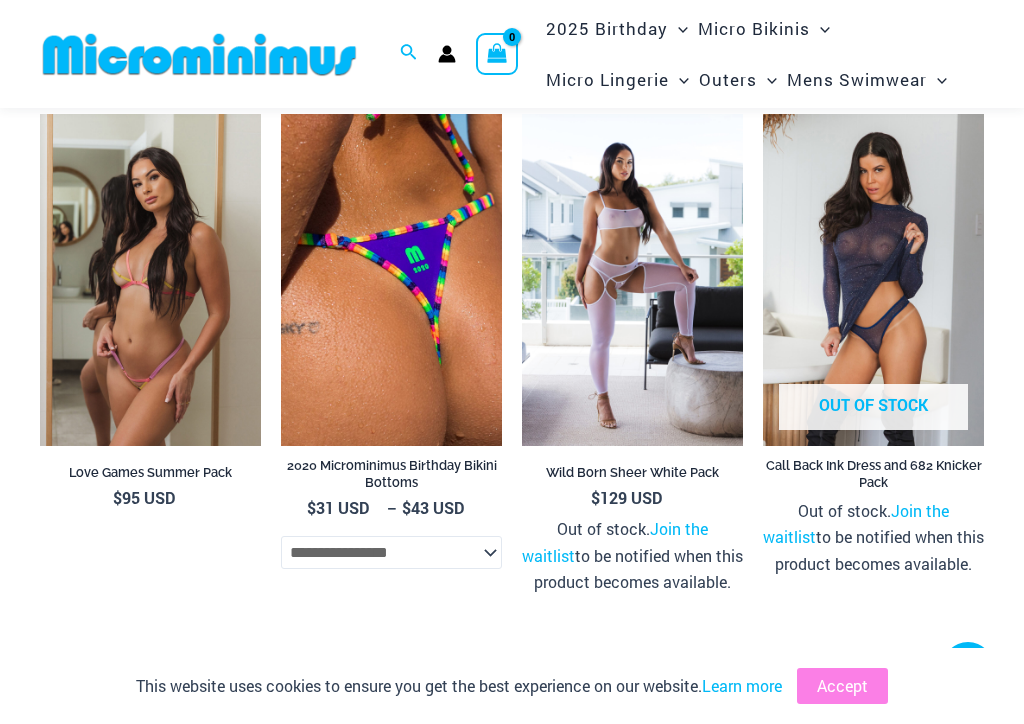 click on "Love Games Summer Pack" at bounding box center [150, 473] 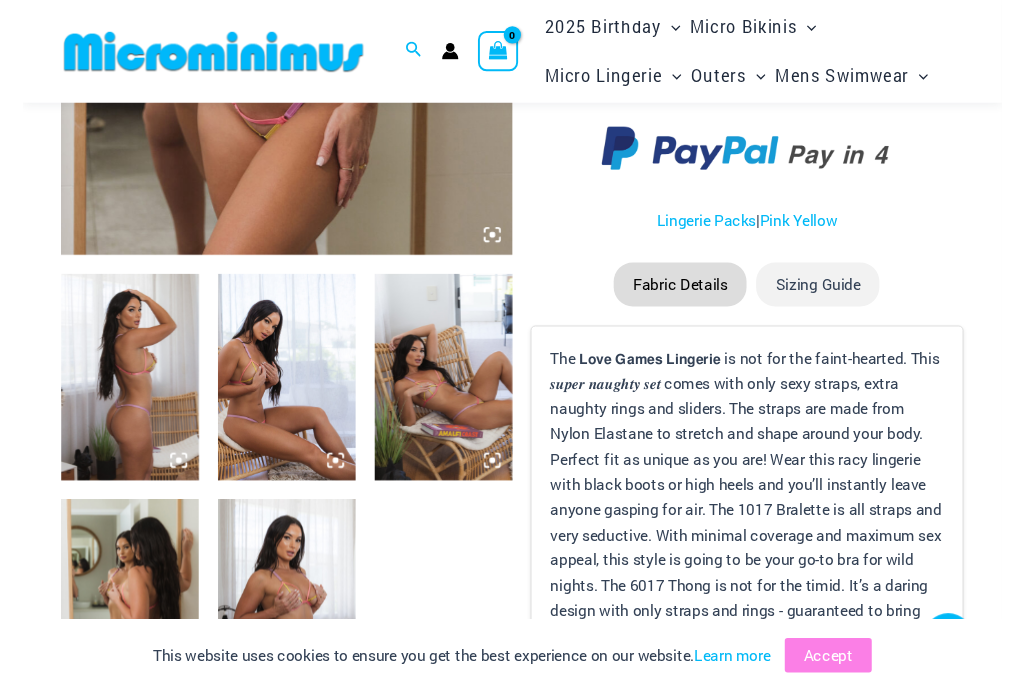 scroll, scrollTop: 194, scrollLeft: 0, axis: vertical 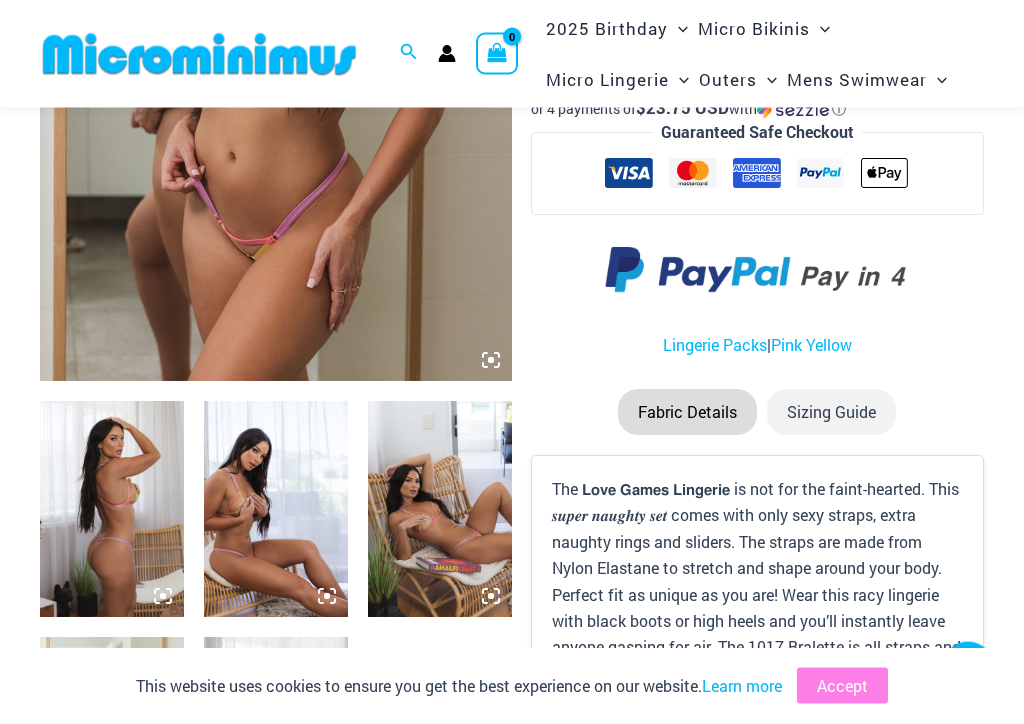 click at bounding box center [276, 510] 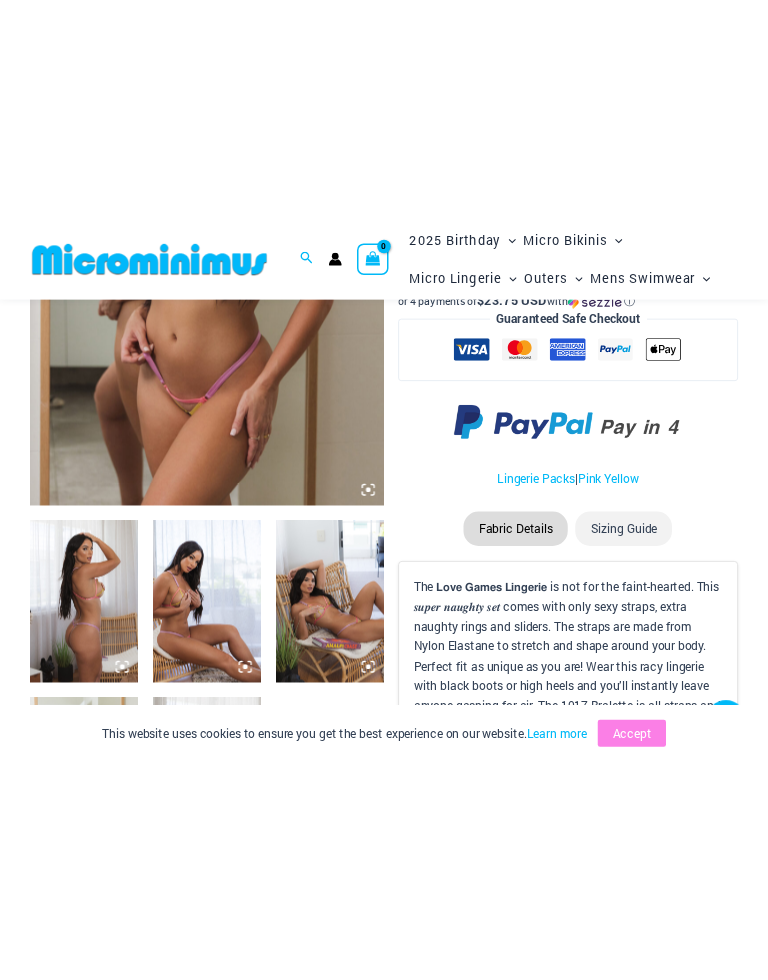scroll, scrollTop: 461, scrollLeft: 0, axis: vertical 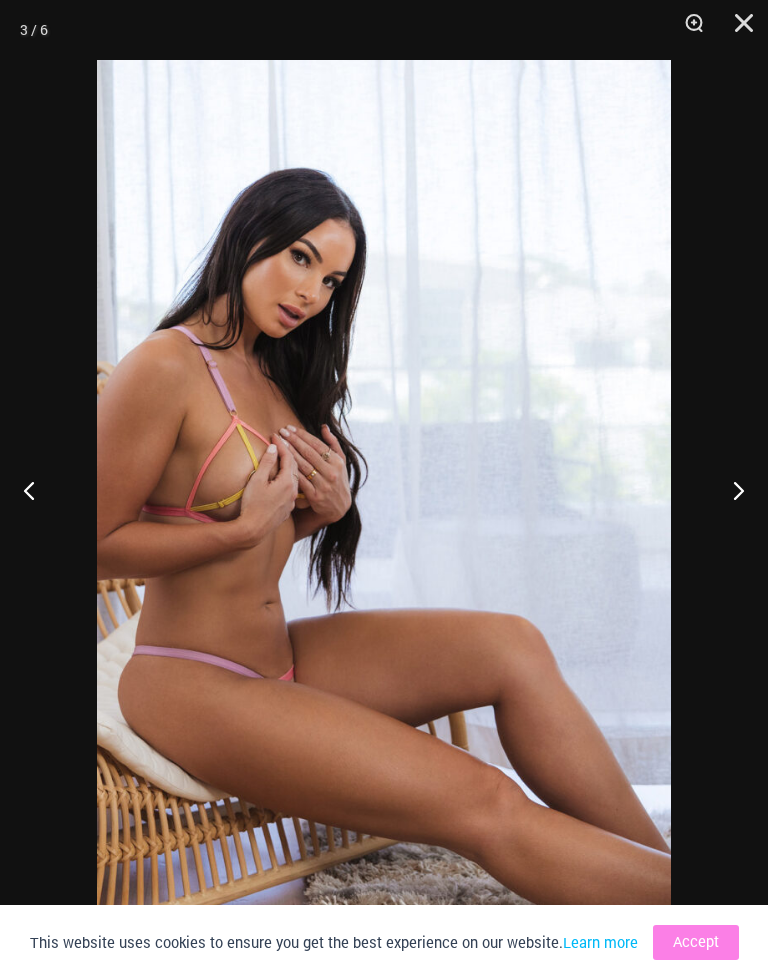 click at bounding box center [730, 490] 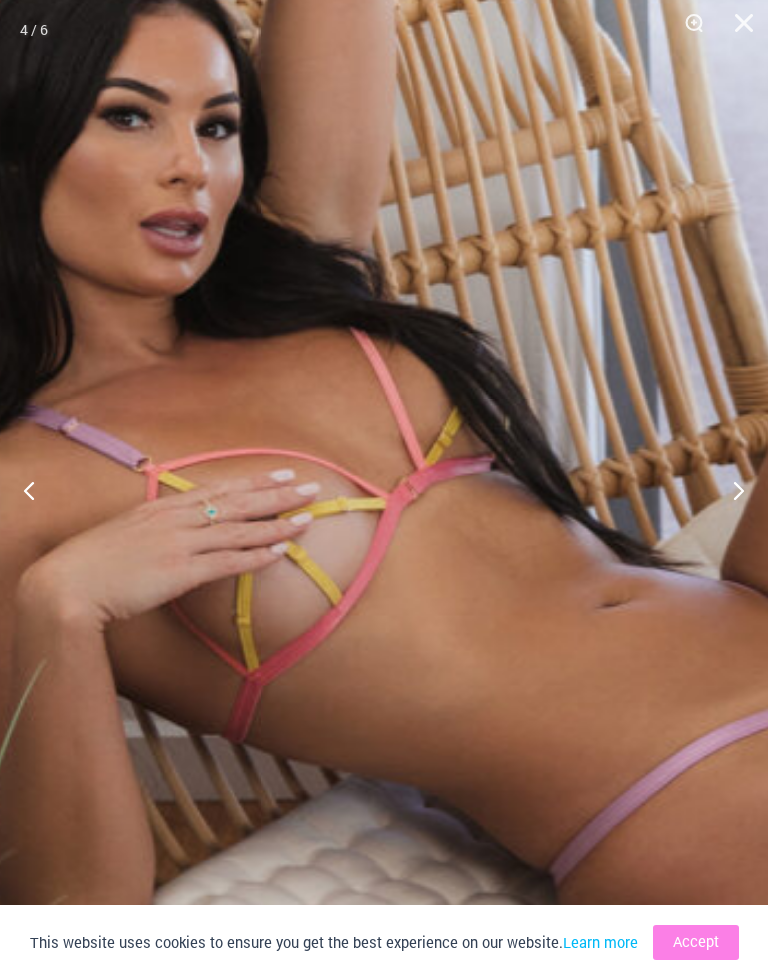 click at bounding box center (454, 412) 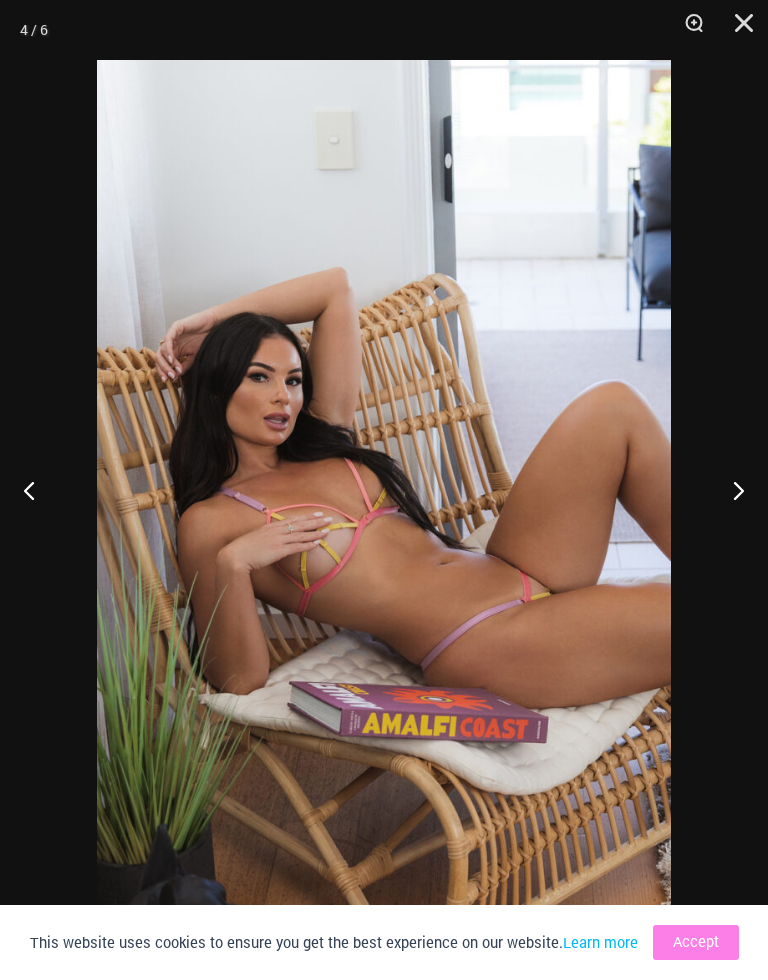 click at bounding box center [730, 490] 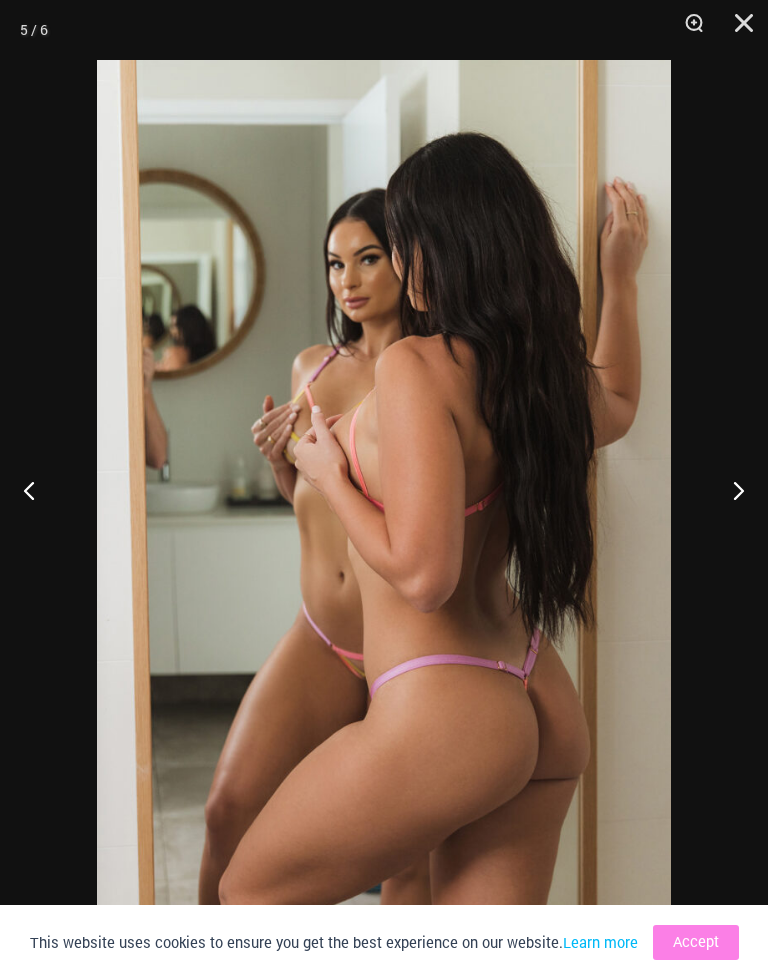 click at bounding box center (730, 490) 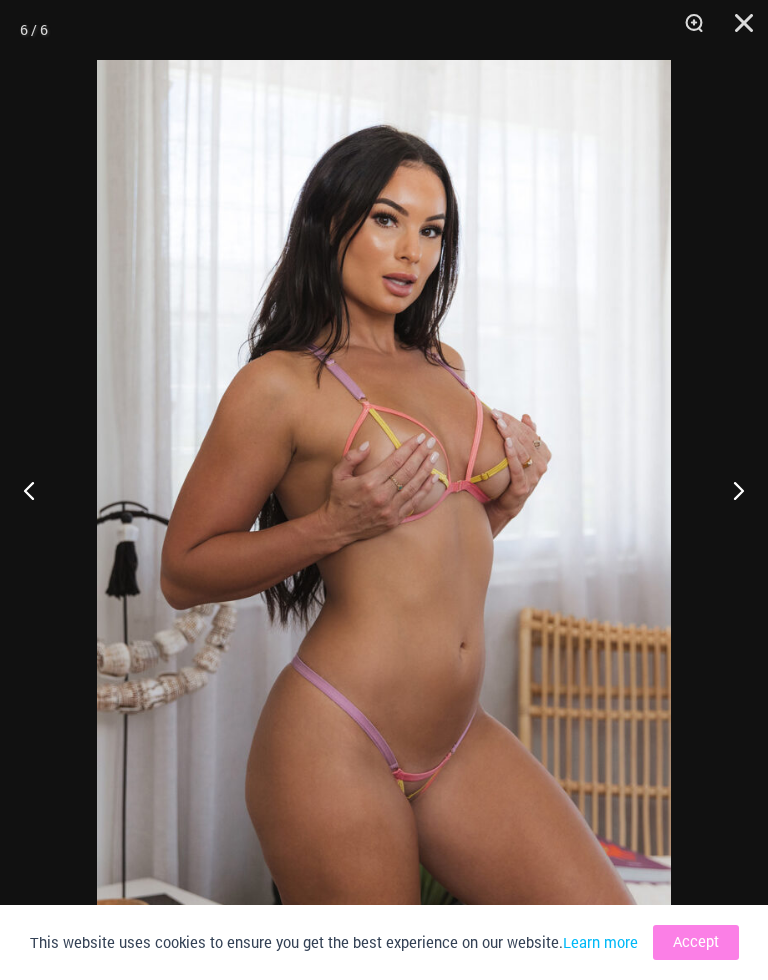 click at bounding box center [730, 490] 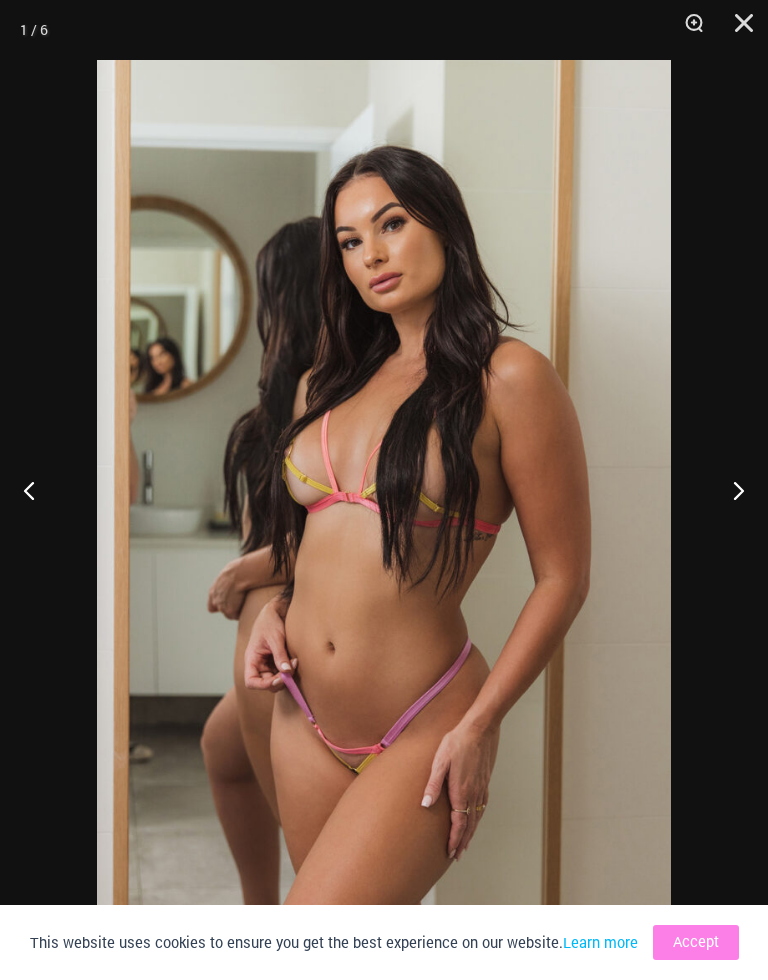 click at bounding box center (737, 30) 